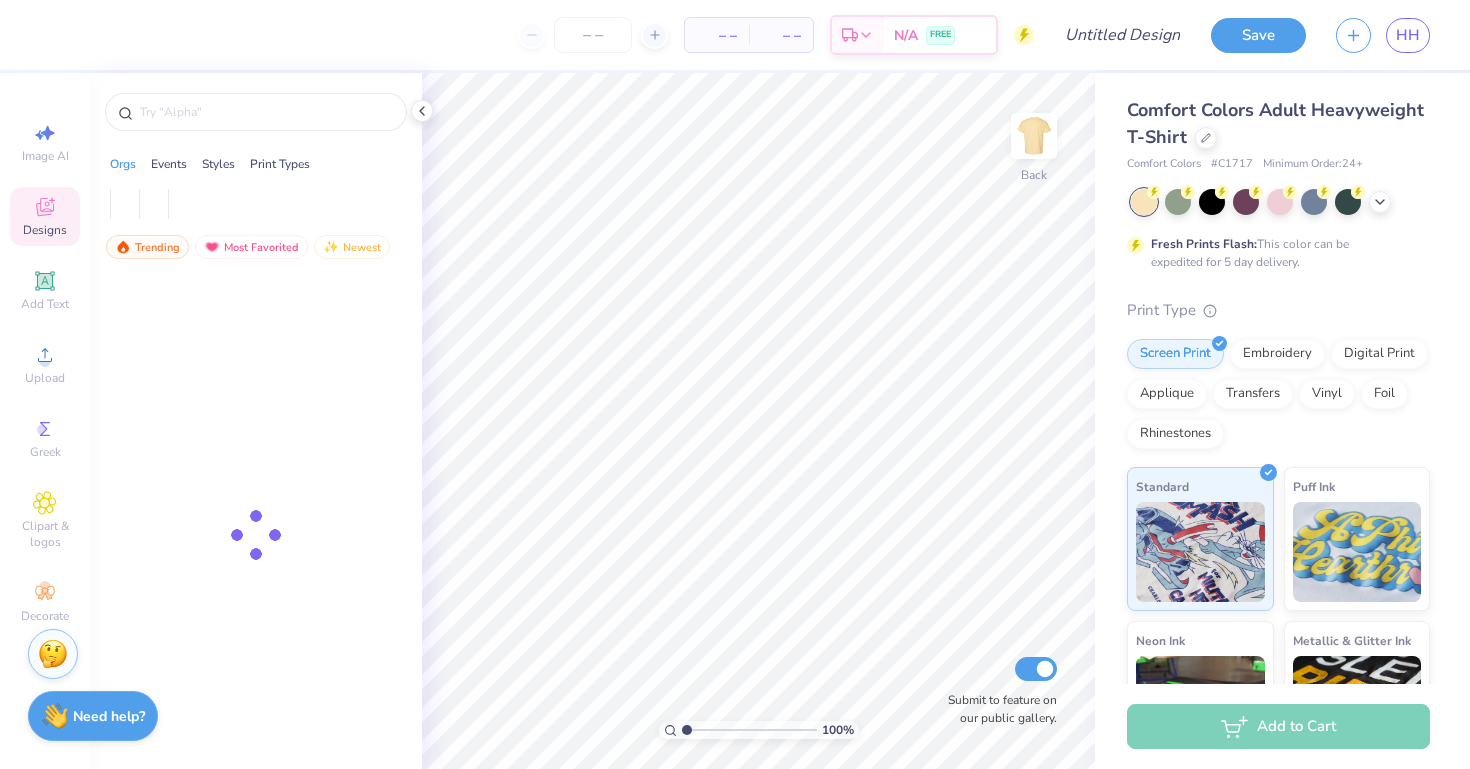 scroll, scrollTop: 0, scrollLeft: 0, axis: both 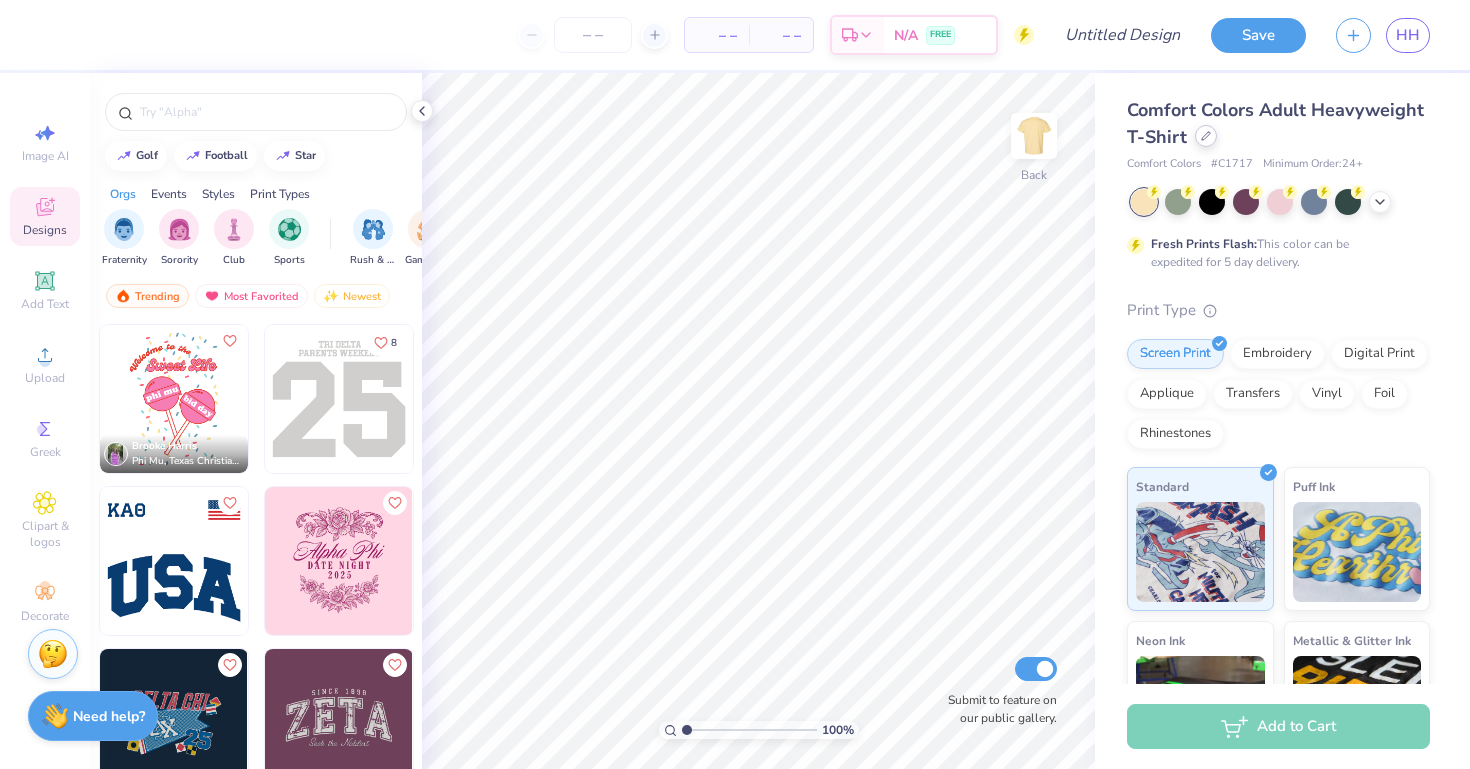 click 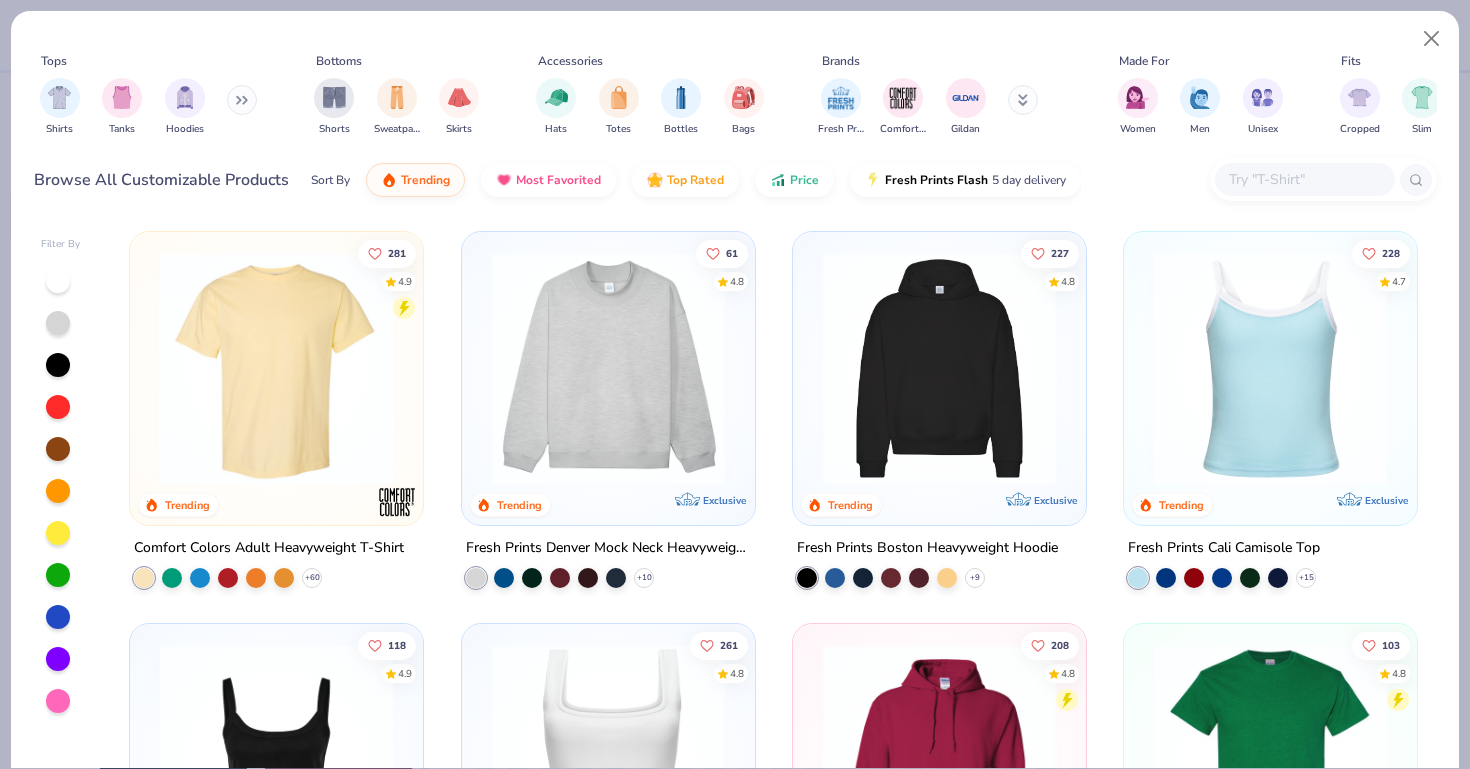 click at bounding box center [939, 368] 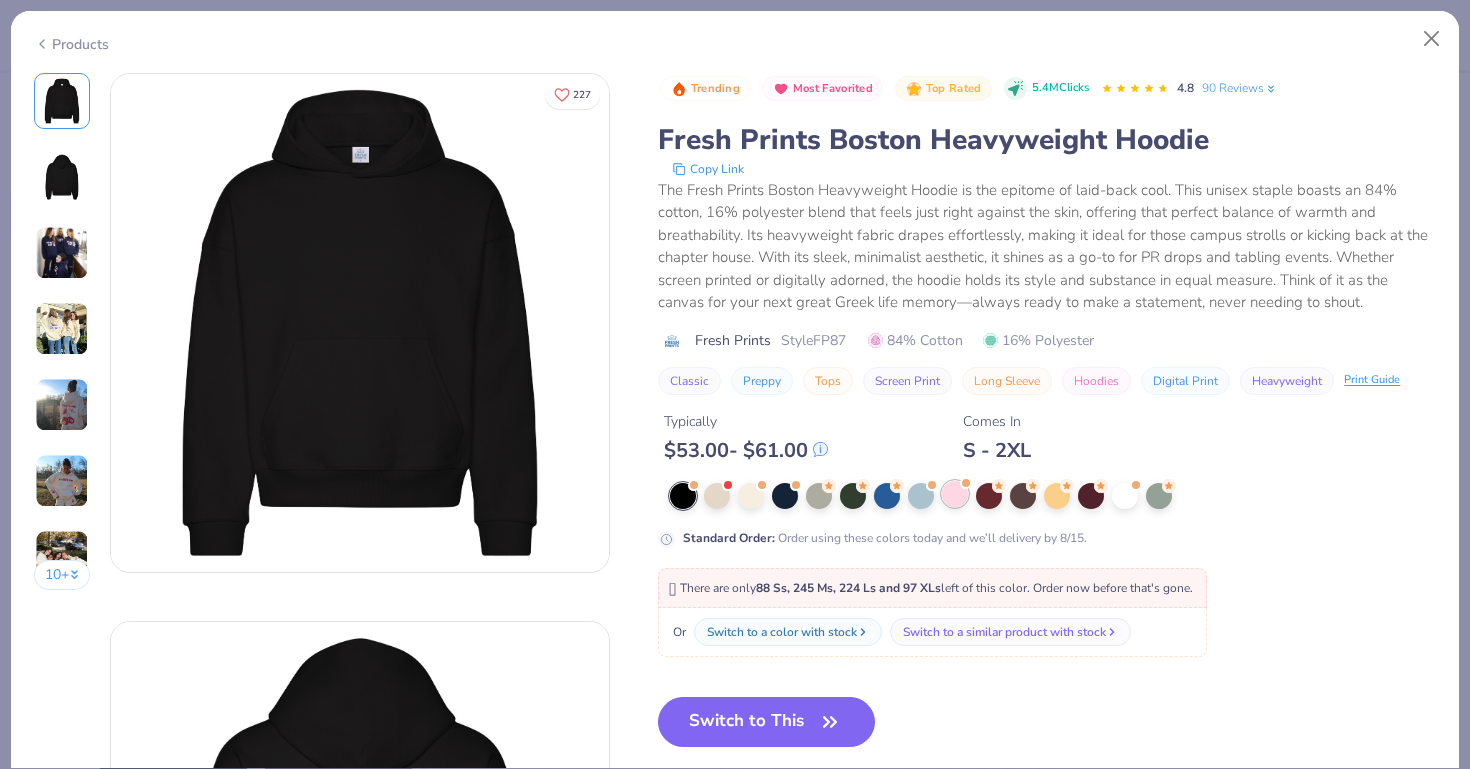 click at bounding box center (955, 494) 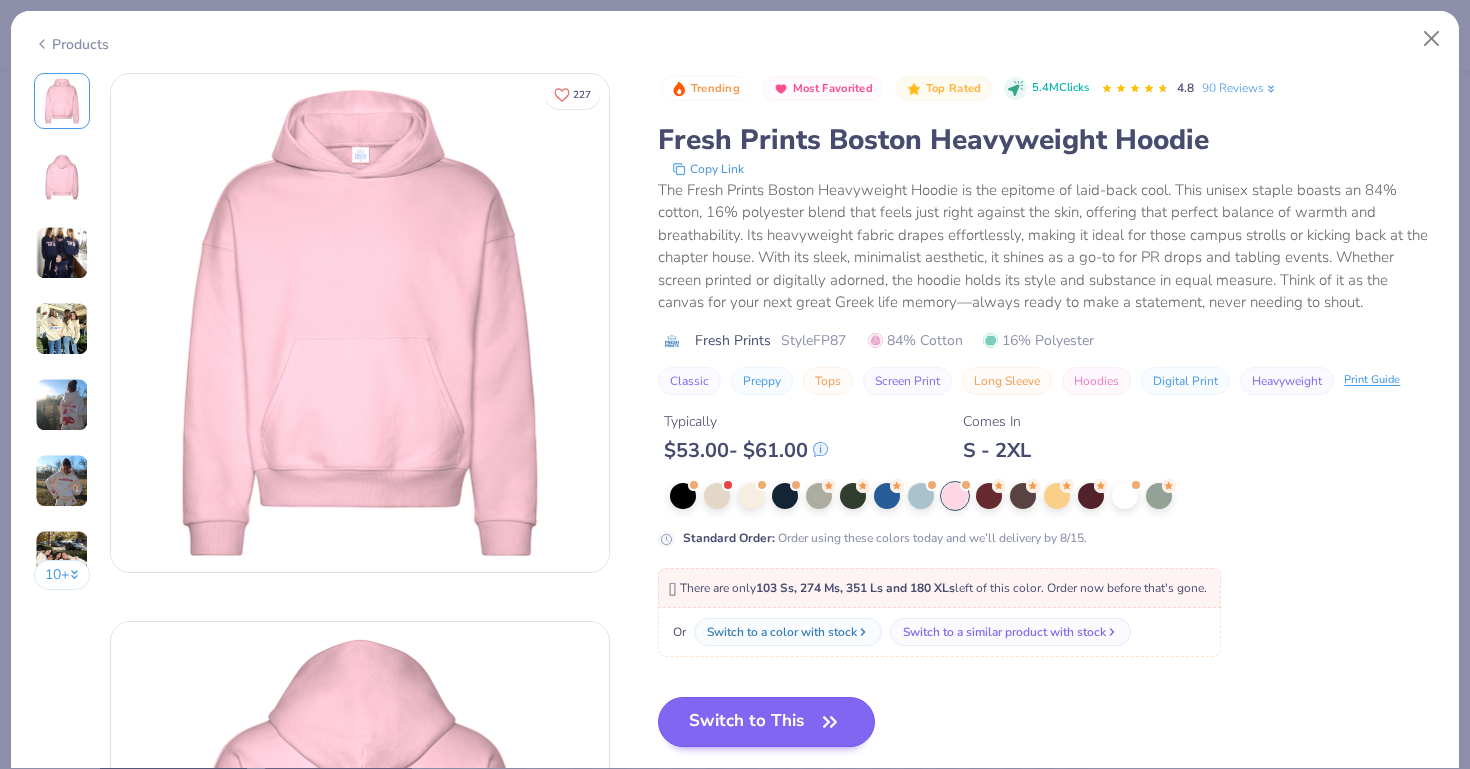click on "Switch to This" at bounding box center [766, 722] 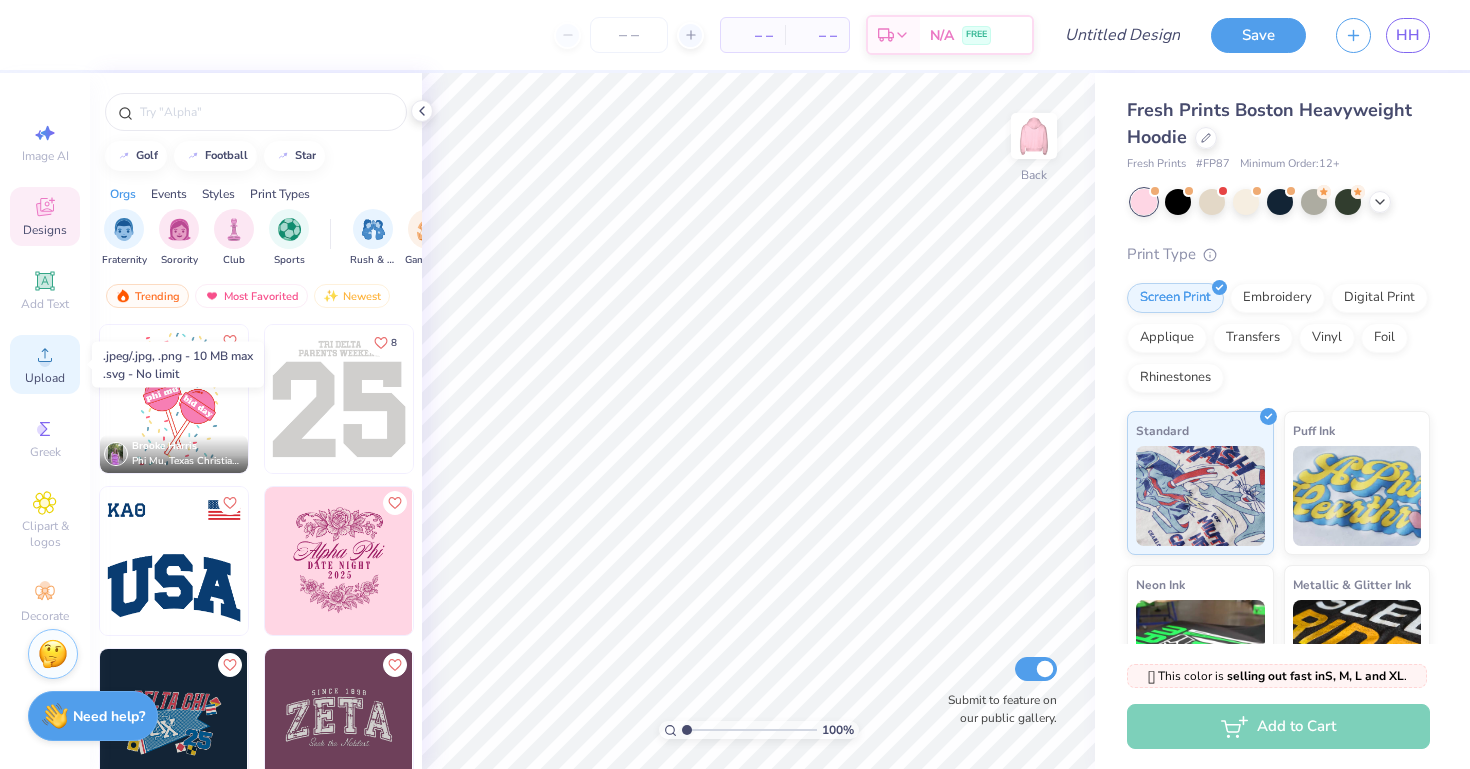click on "Upload" at bounding box center [45, 364] 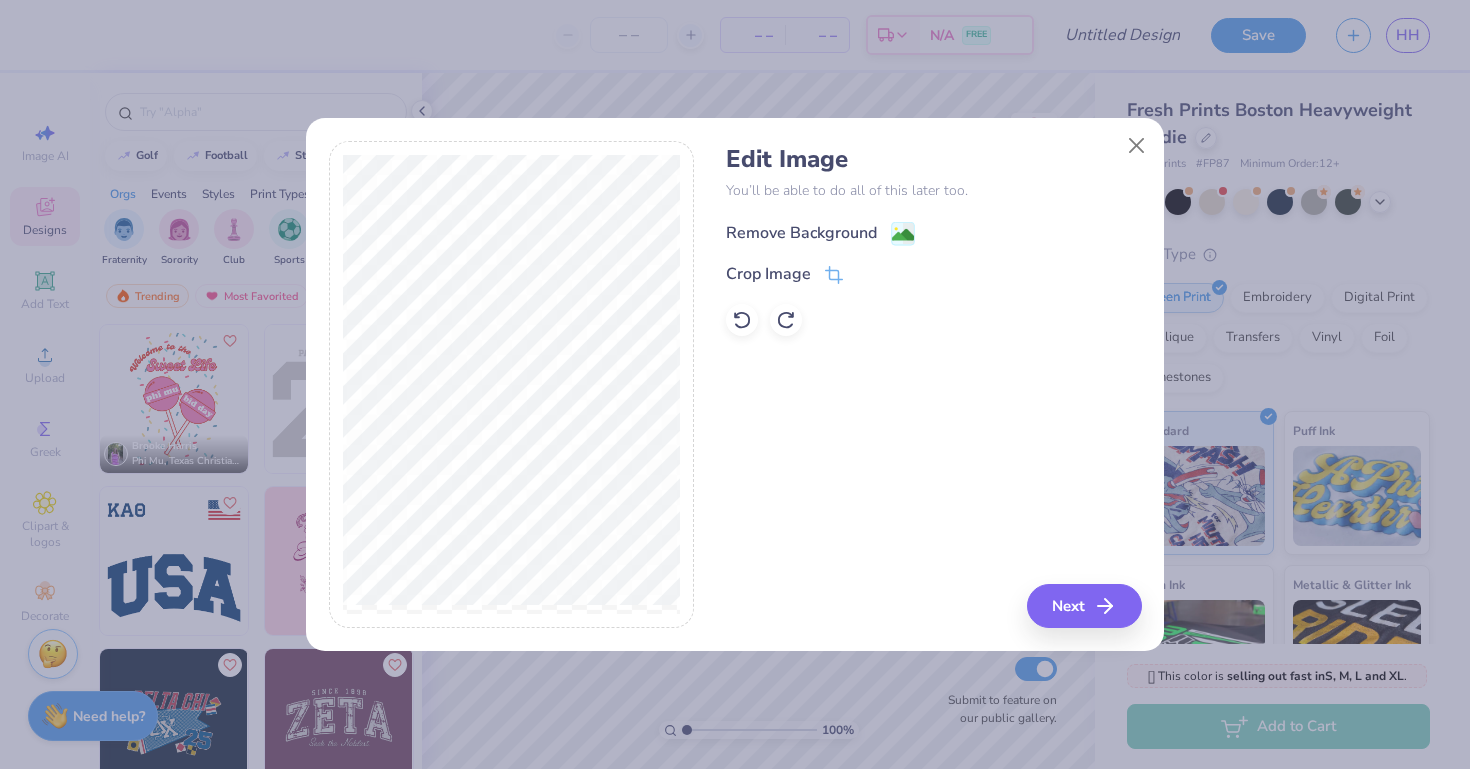 click on "Remove Background" at bounding box center (801, 233) 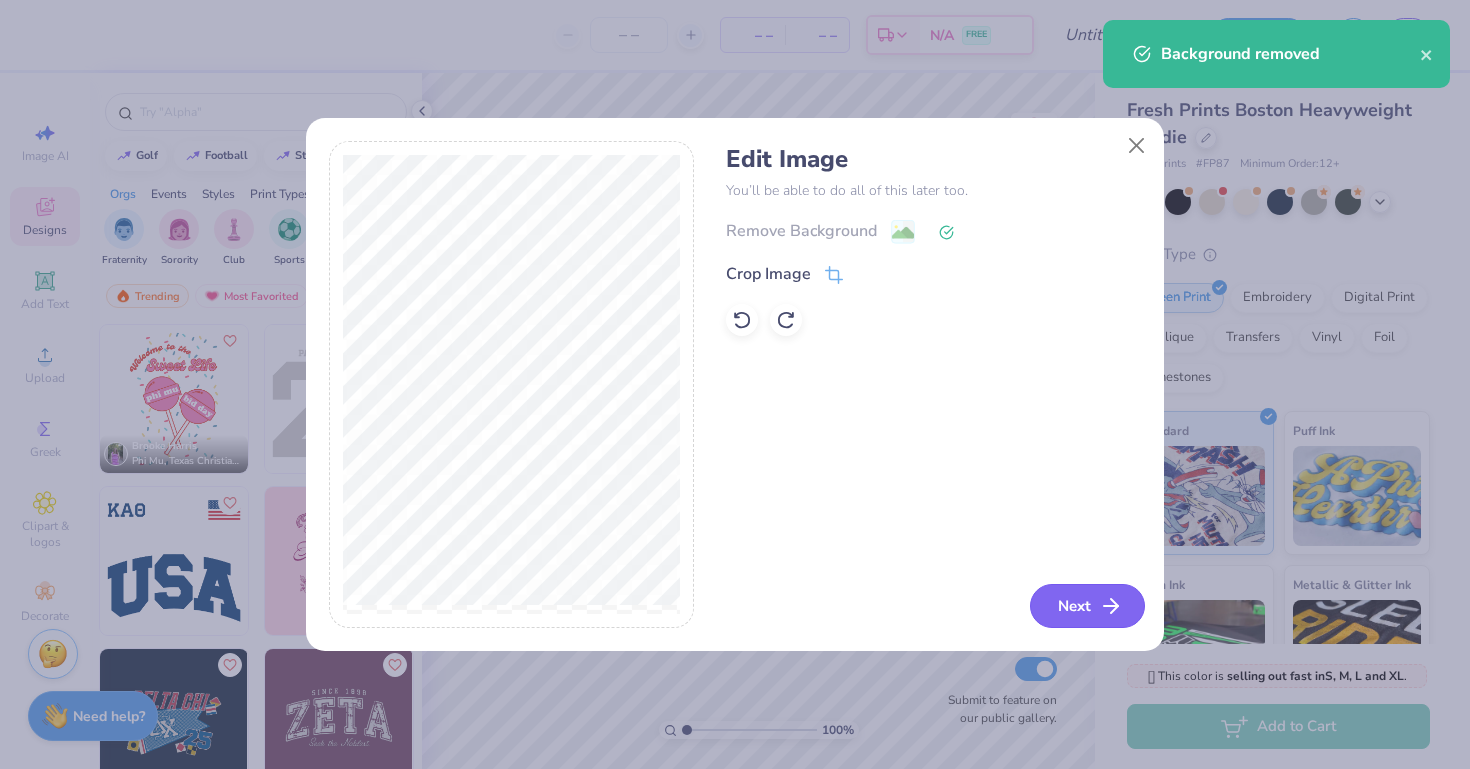 click on "Next" at bounding box center (1087, 606) 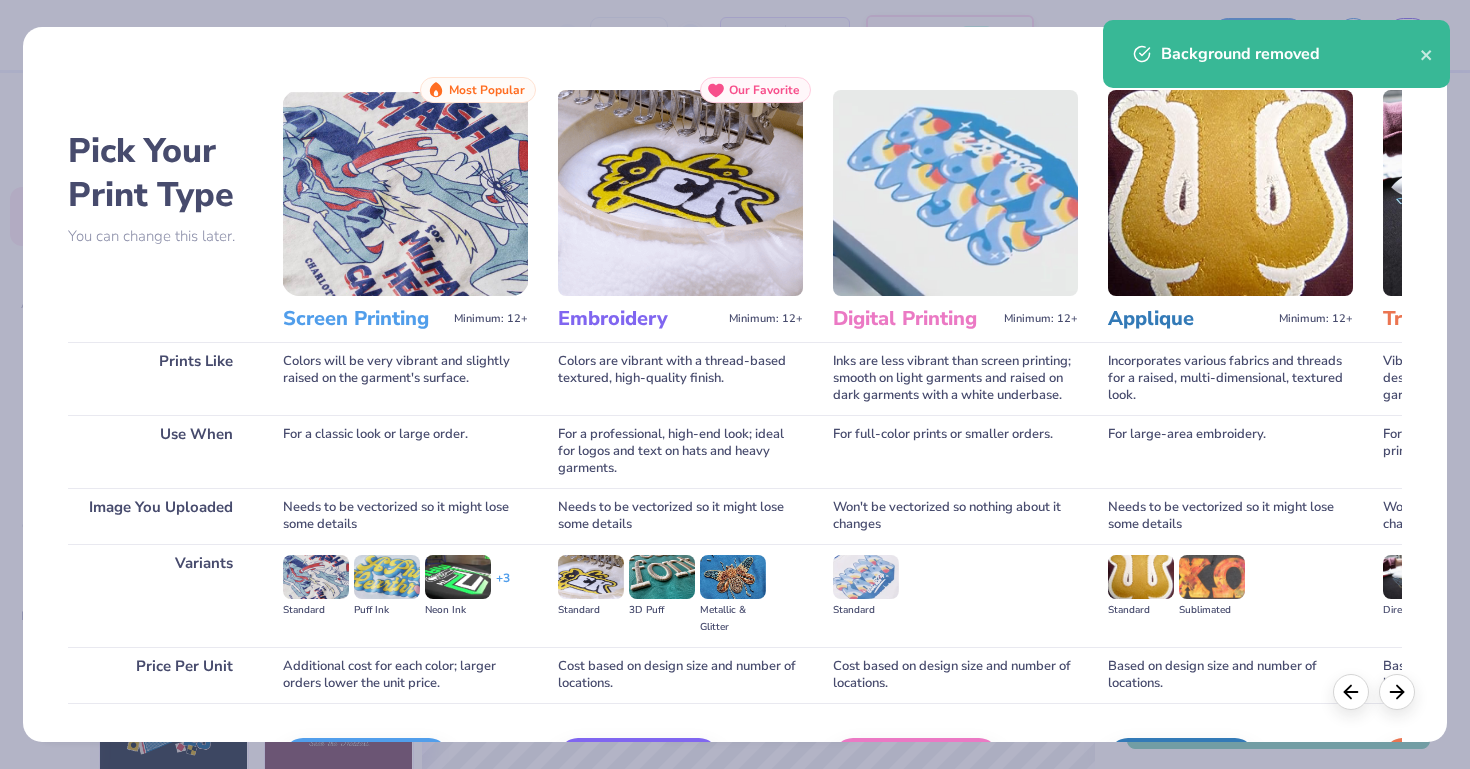 click at bounding box center [405, 193] 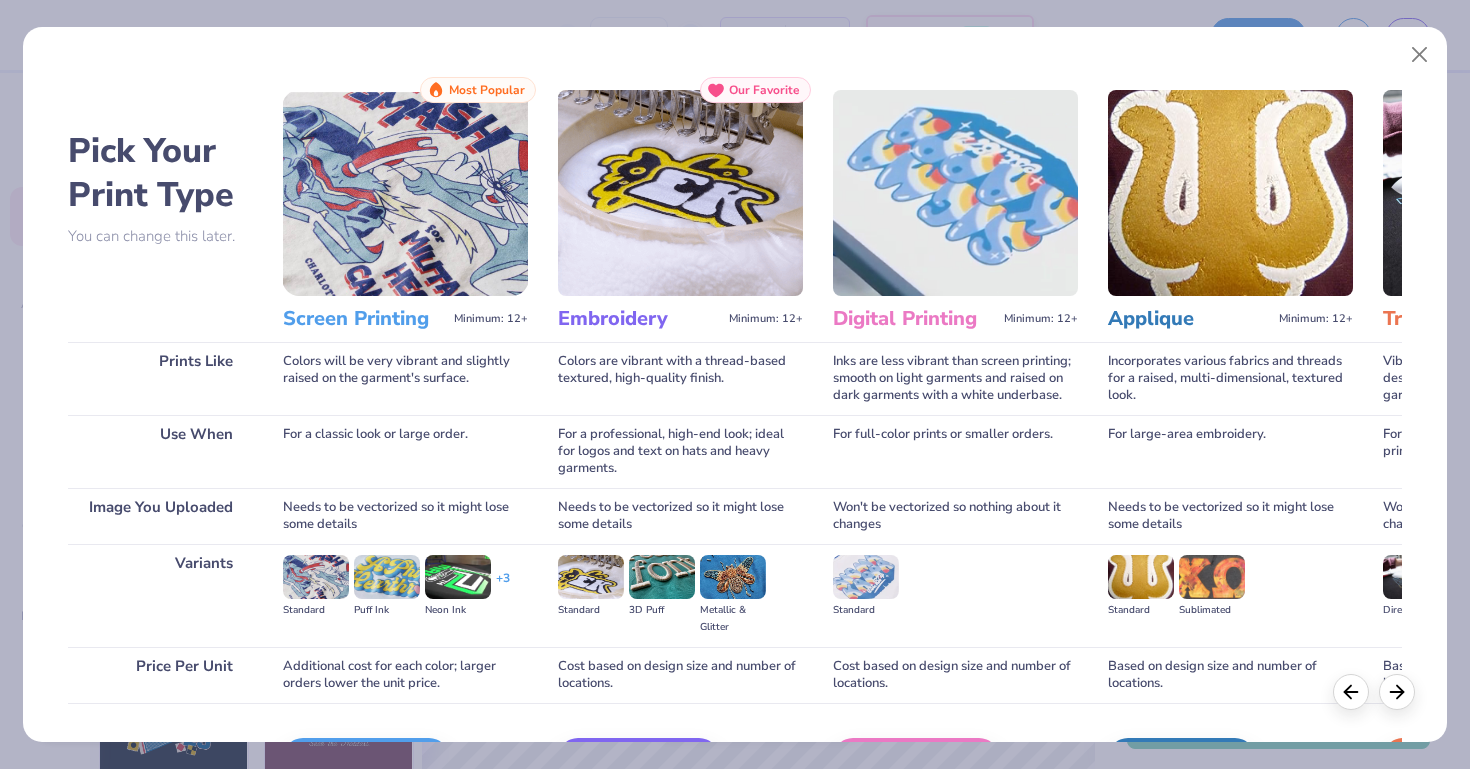 click on "Screen Print" at bounding box center [366, 758] 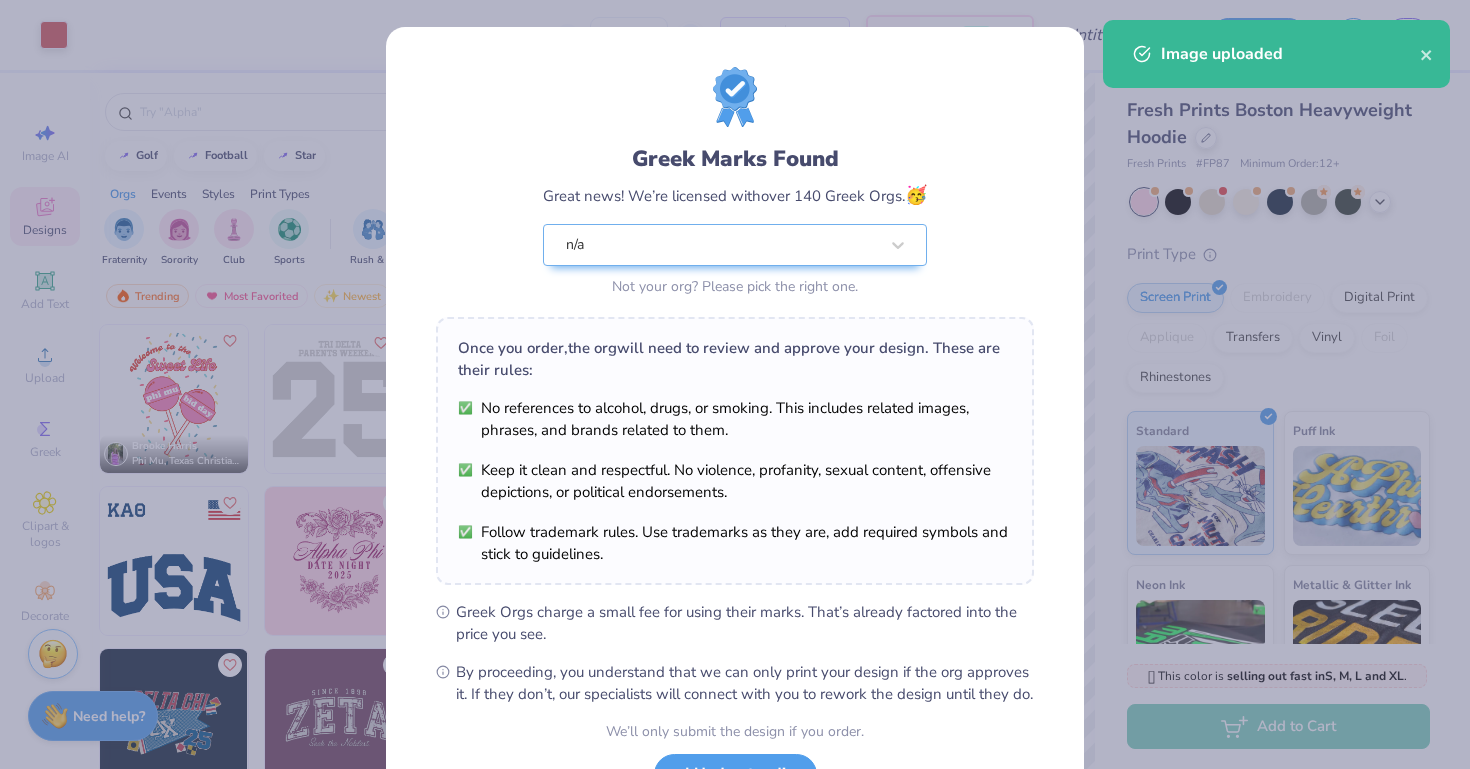 click on "Art colors – – Per Item – – Total Est.  Delivery N/A FREE Design Title Save HH Image AI Designs Add Text Upload [ORG] Clipart & logos Decorate golf football star Orgs Events Styles Print Types Fraternity Sorority Club Sports Rush & Bid Game Day Parent's Weekend PR & General Big Little Reveal Philanthropy Date Parties & Socials Holidays Greek Week Retreat Formal & Semi Spring Break Founder’s Day Graduation Classic Minimalist Y2K Varsity Typography Cartoons Handdrawn 80s & 90s Grunge 60s & 70s Embroidery Screen Print Digital Print Patches Transfers Vinyl Applique Trending Most Favorited Newest Brooke Harris Phi Mu, [STATE] [UNIVERSITY] 8 Jocelyn Chavkin Gamma Phi Beta, [STATE] [UNIVERSITY] Jack Doucette Sigma Chi, [STATE] [UNIVERSITY] 5 100  % Back W 12.95 12.95 " H 3.18 3.18 " Y 5.16 5.16 " Center Middle Top Bottom Submit to feature on our public gallery. Fresh Prints Boston Heavyweight Hoodie Fresh Prints # FP87 Minimum Order:  12 +   Print Type Screen Print" at bounding box center [735, 384] 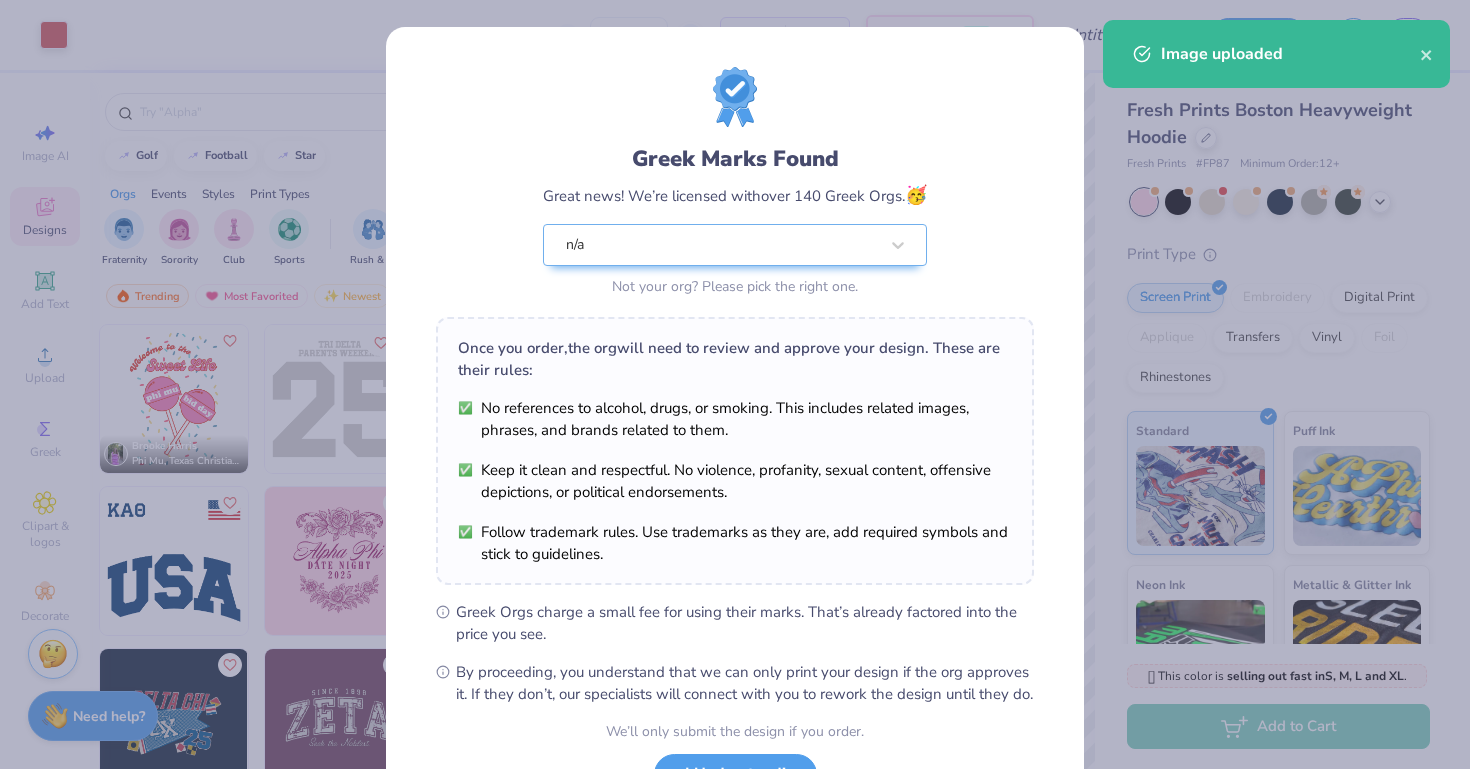 type on "4.83" 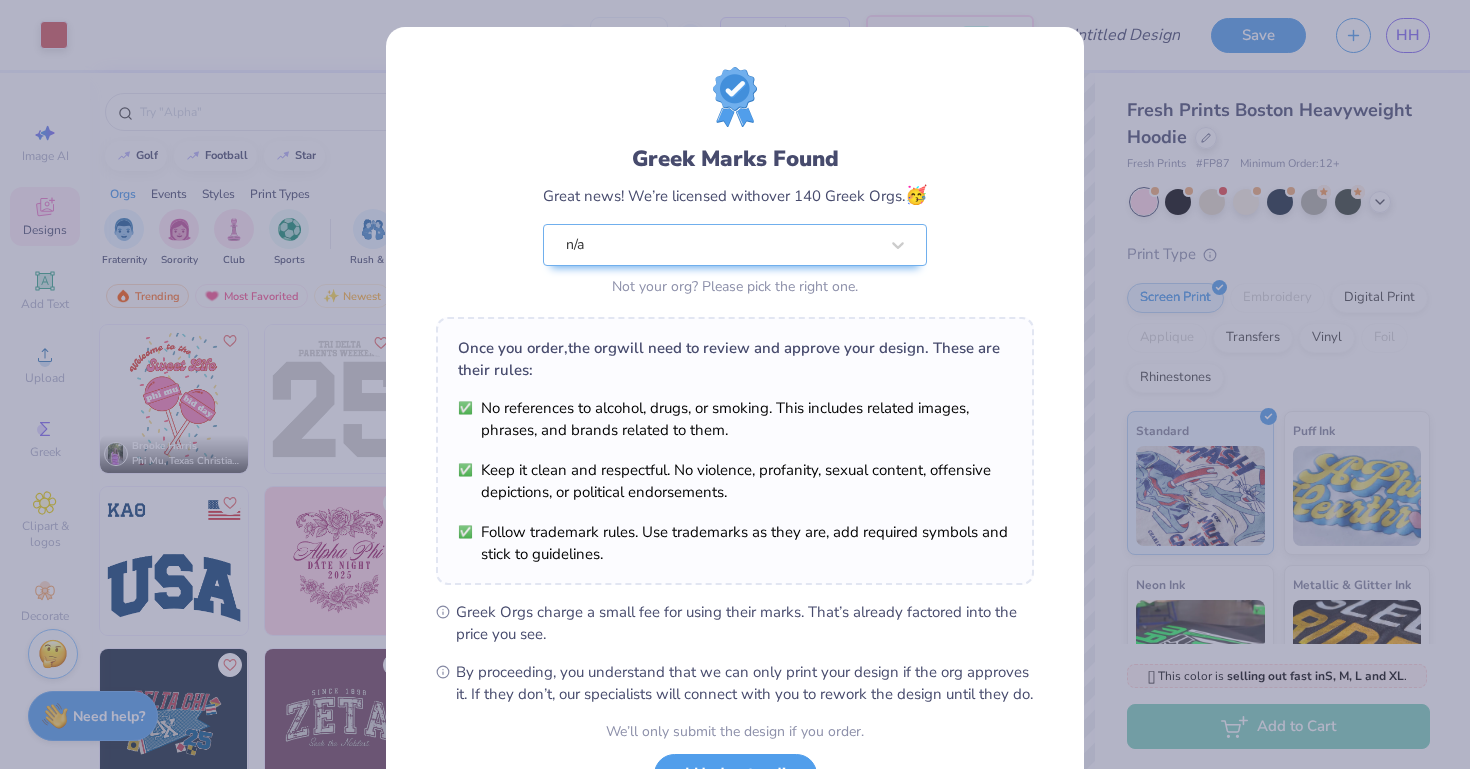 click on "[ORG] Marks Found Great news! We’re licensed with  over 140 [ORG] Orgs. 🥳 n/a Not your org? Please pick the right one. Once you order,  the org  will need to review and approve your design. These are their rules: No references to alcohol, drugs, or smoking. This includes related images, phrases, and brands related to them. Keep it clean and respectful. No violence, profanity, sexual content, offensive depictions, or political endorsements. Follow trademark rules. Use trademarks as they are, add required symbols and stick to guidelines. [ORG] Orgs charge a small fee for using their marks. That’s already factored into the price you see. By proceeding, you understand that we can only print your design if the org approves it. If they don’t, our specialists will connect with you to rework the design until they do. We’ll only submit the design if you order. I Understand! No  [ORG]  marks in your design?" at bounding box center (735, 384) 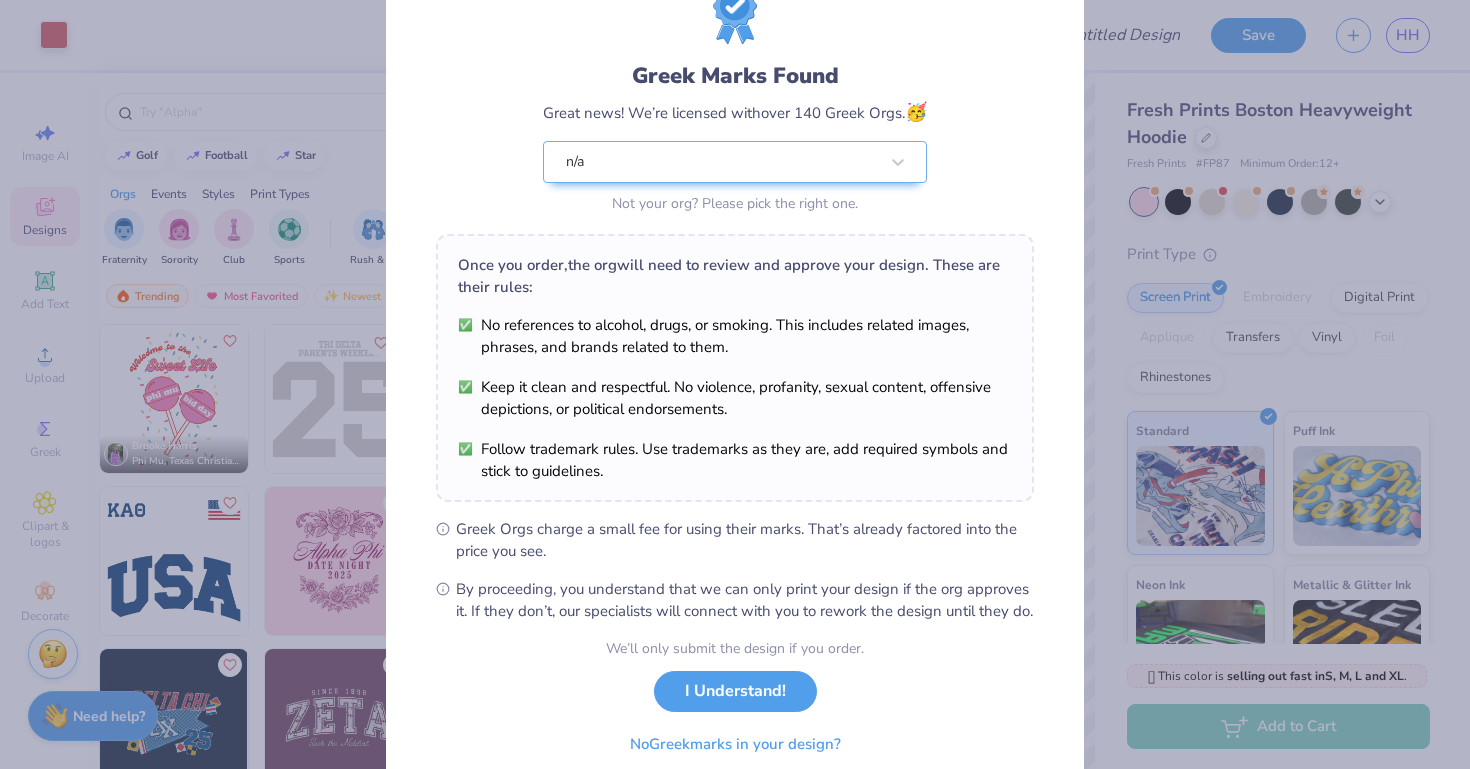 scroll, scrollTop: 150, scrollLeft: 0, axis: vertical 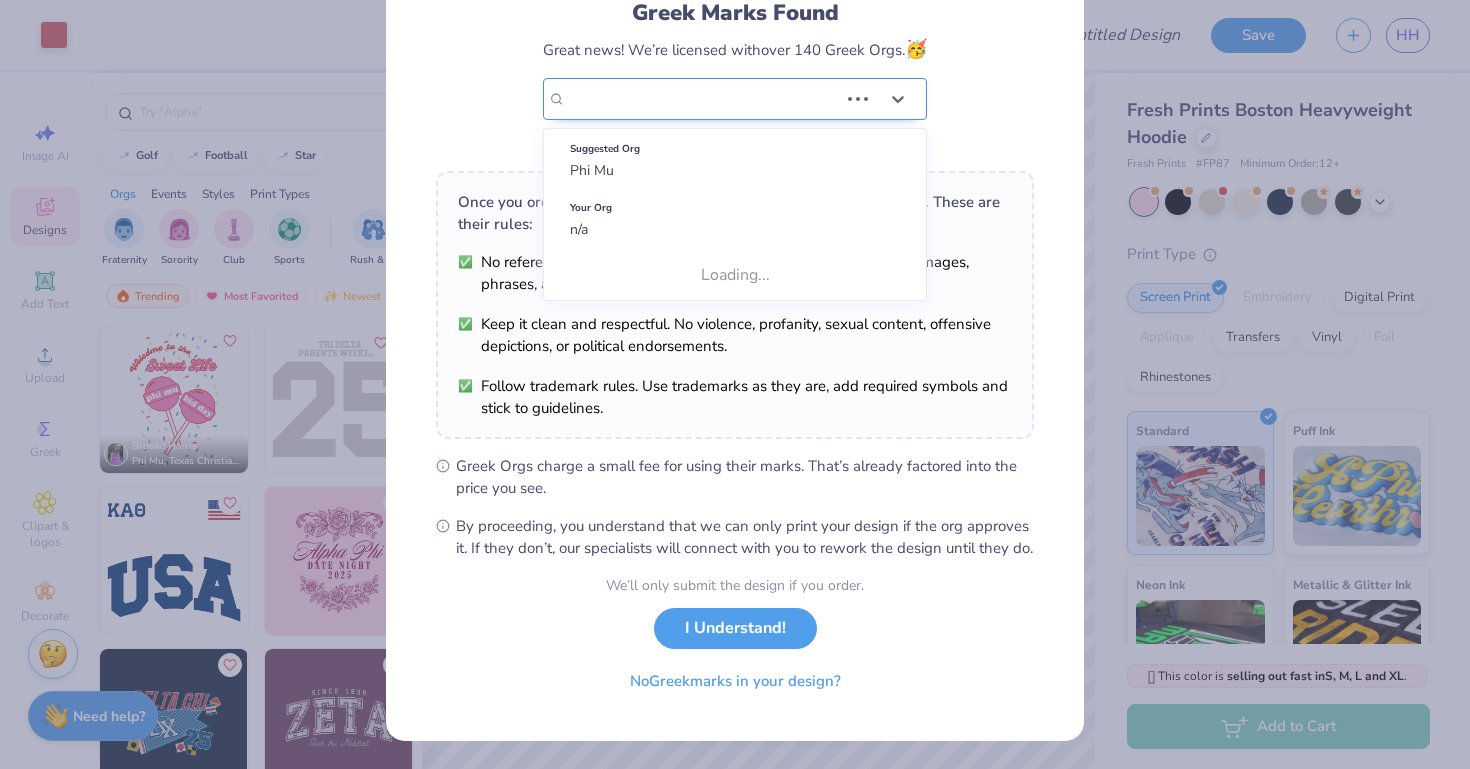 click on "n/a" at bounding box center [702, 99] 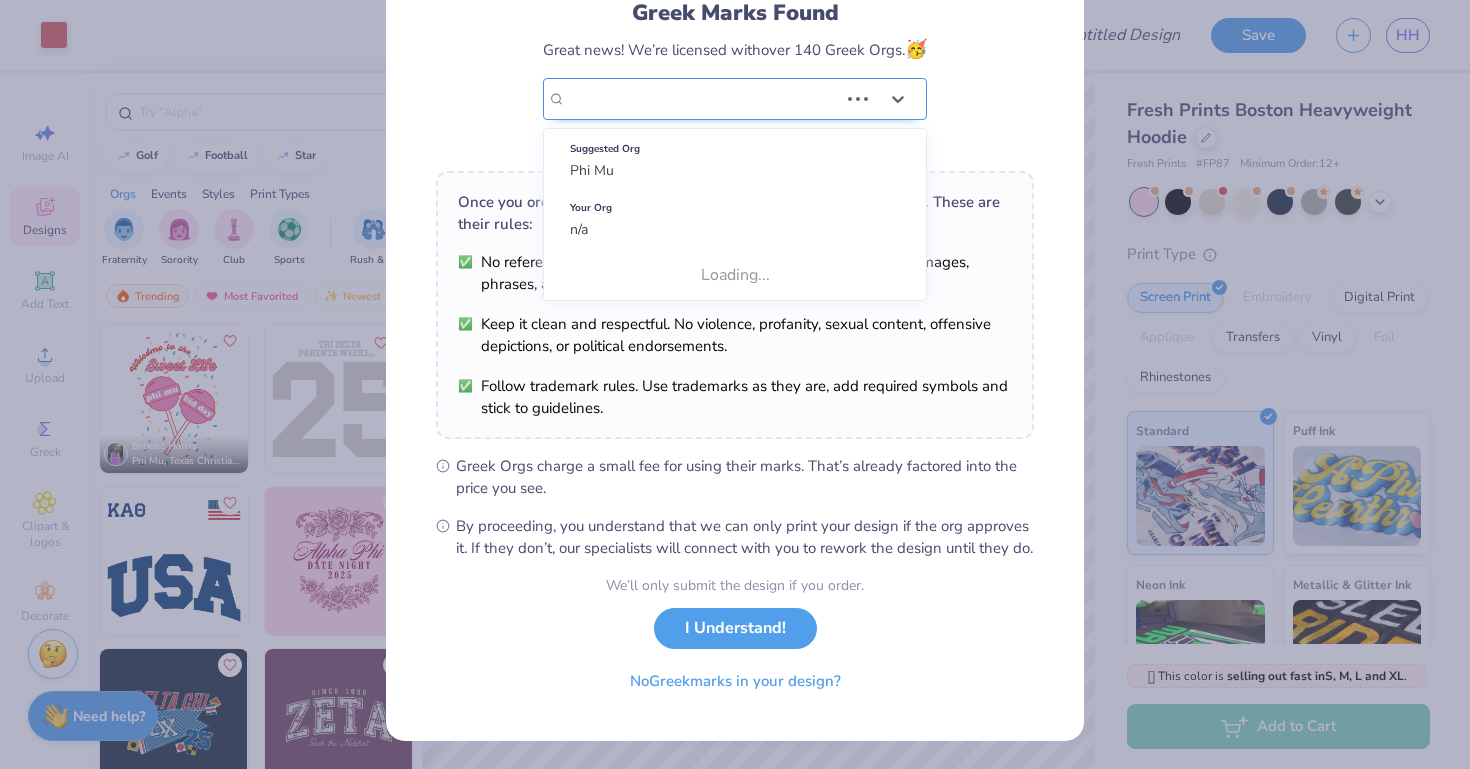 scroll, scrollTop: 0, scrollLeft: 0, axis: both 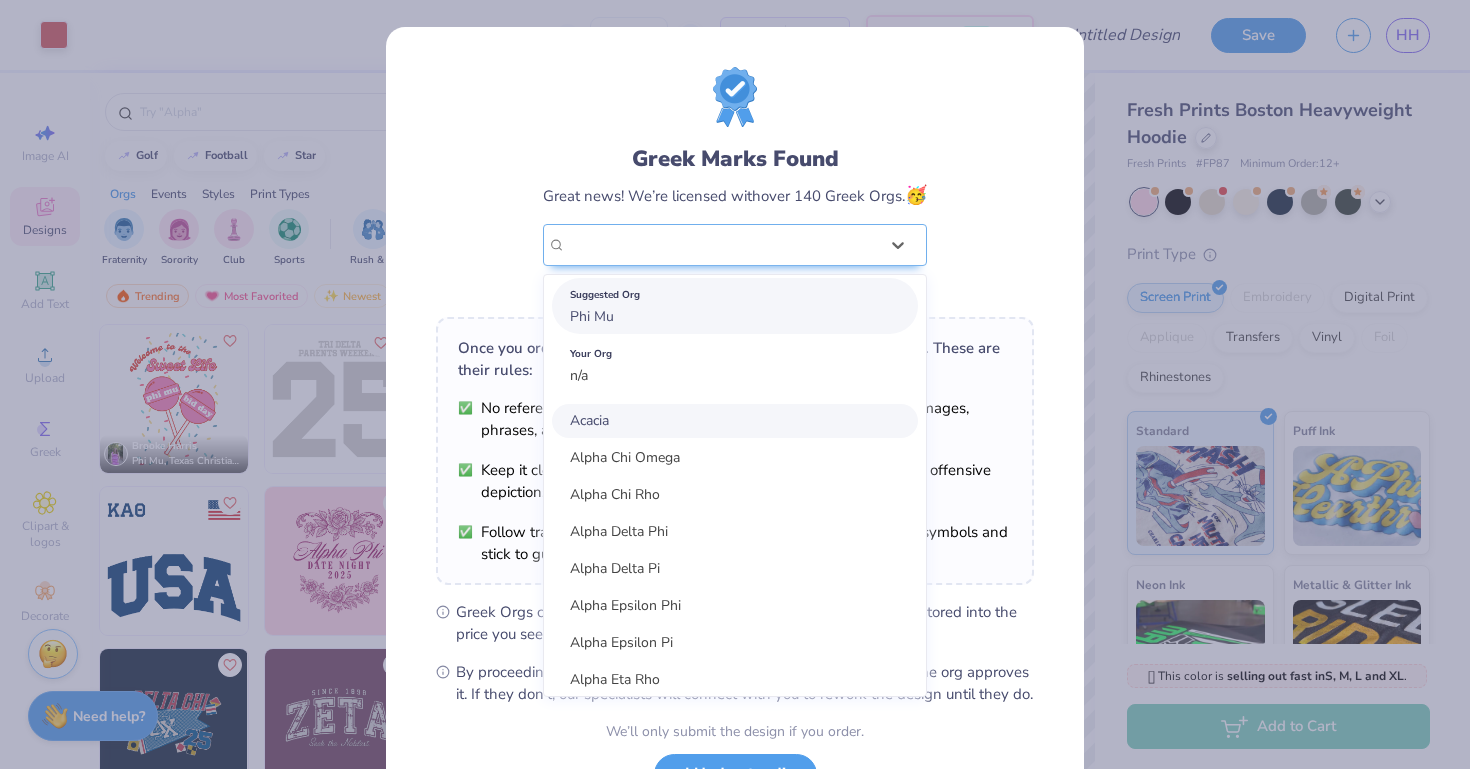click on "Suggested Org Phi Mu" at bounding box center [735, 306] 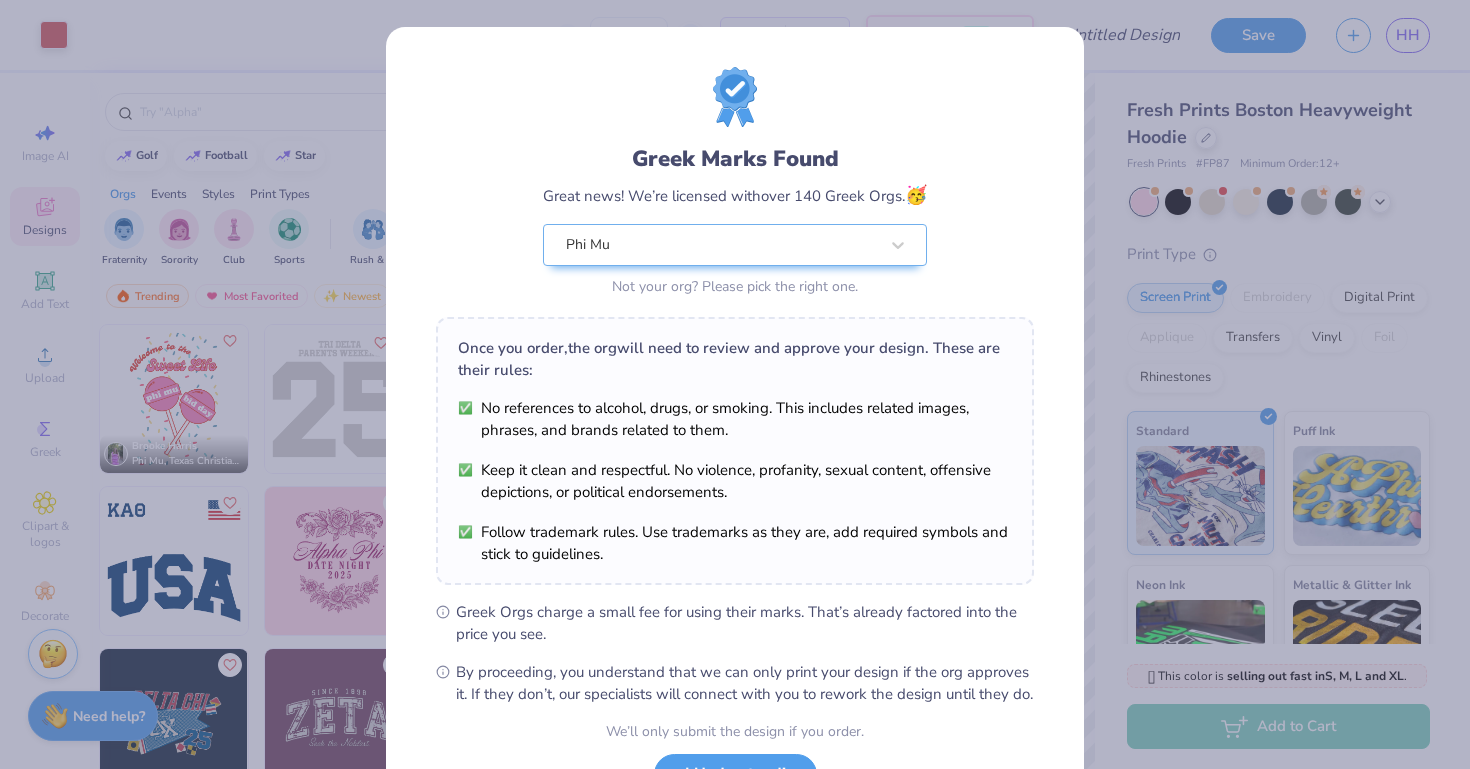 click on "By proceeding, you understand that we can only print your design if the org approves it. If they don’t, our specialists will connect with you to rework the design until they do." at bounding box center (745, 683) 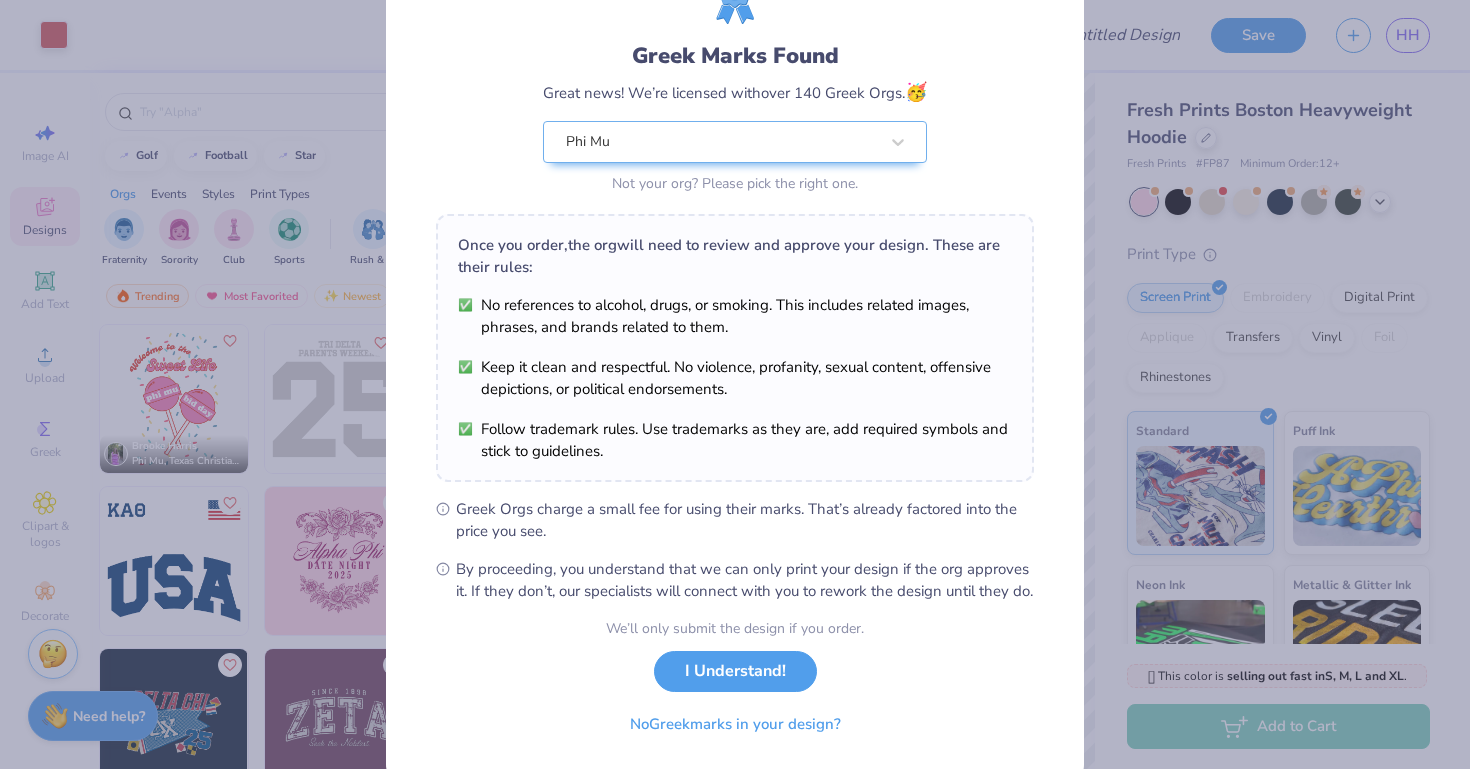 scroll, scrollTop: 144, scrollLeft: 0, axis: vertical 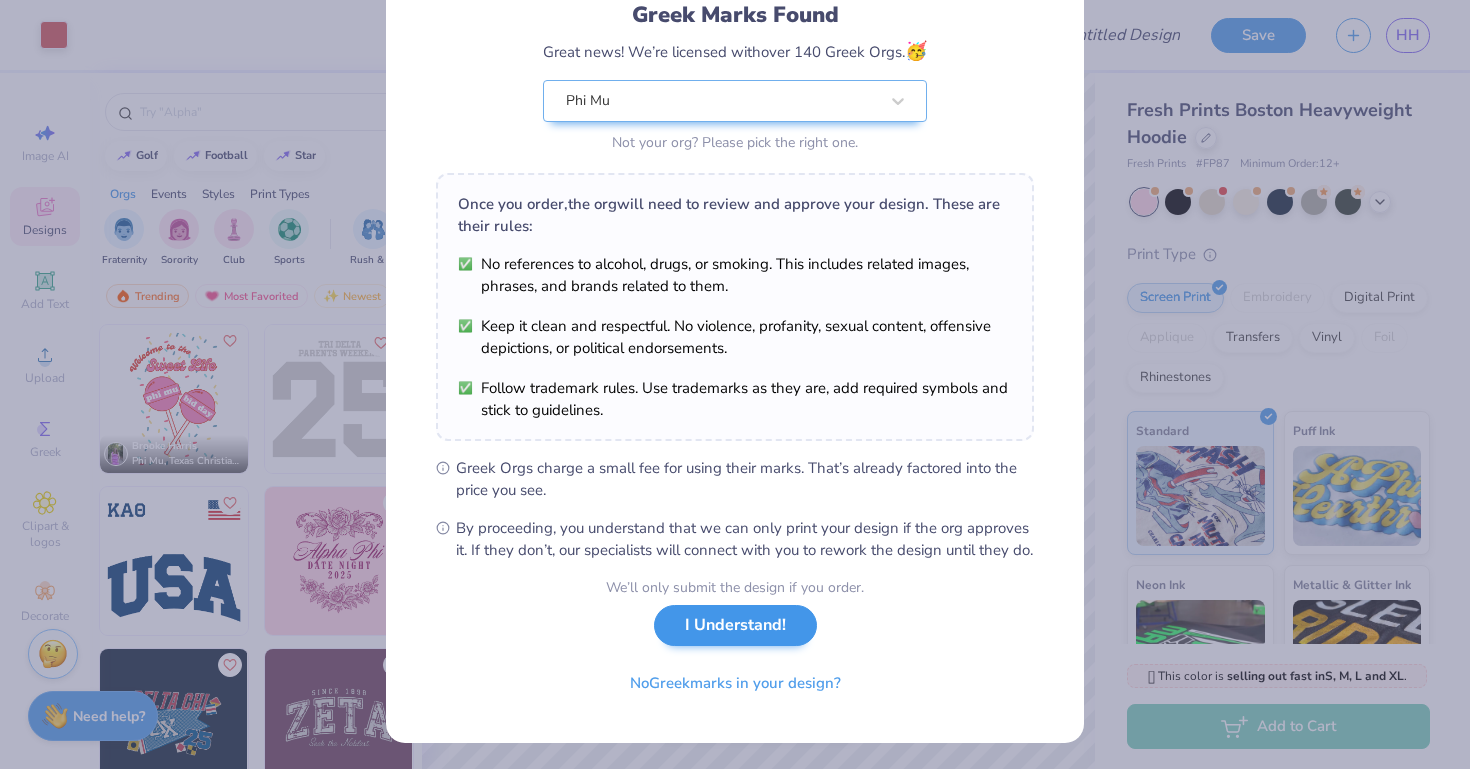 click on "I Understand!" at bounding box center [735, 625] 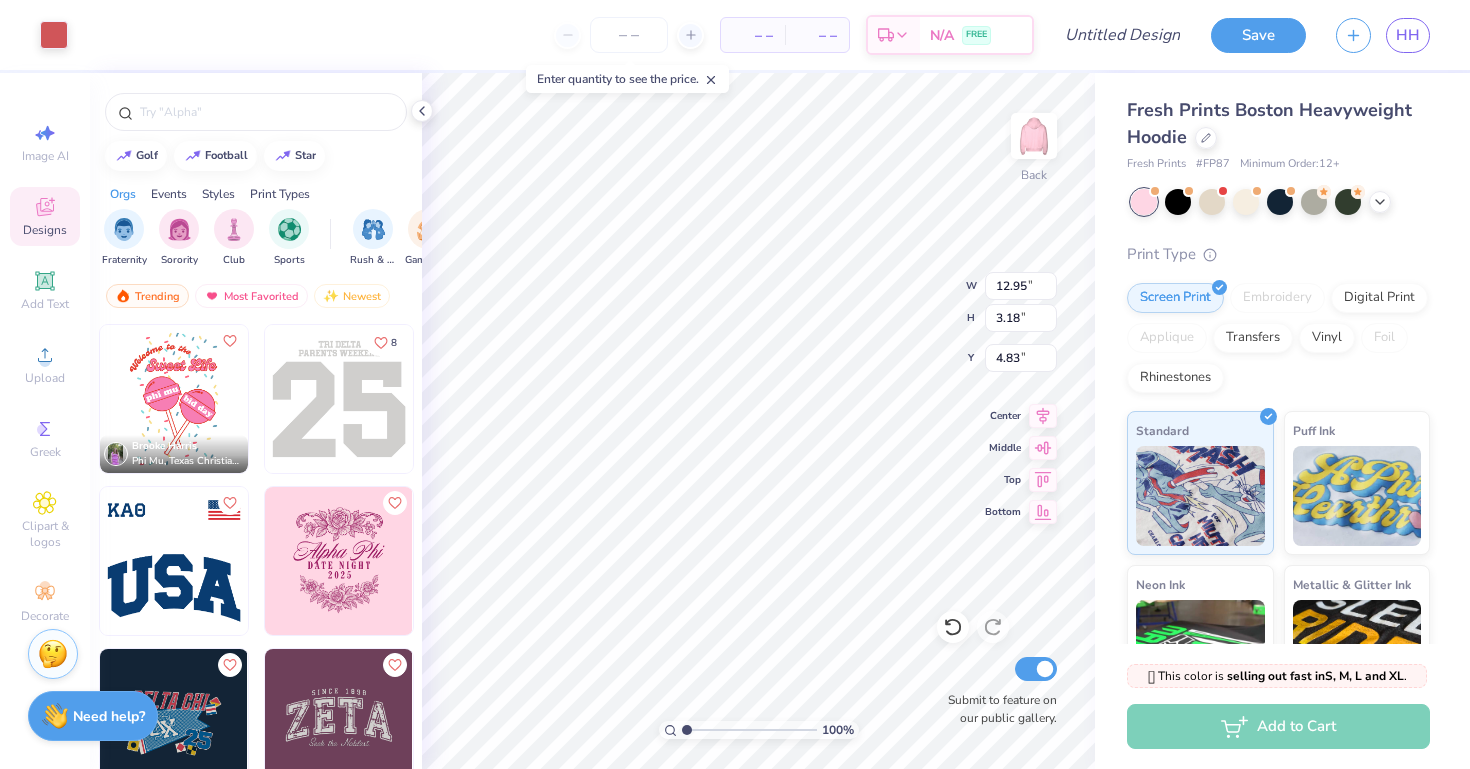 scroll, scrollTop: 0, scrollLeft: 0, axis: both 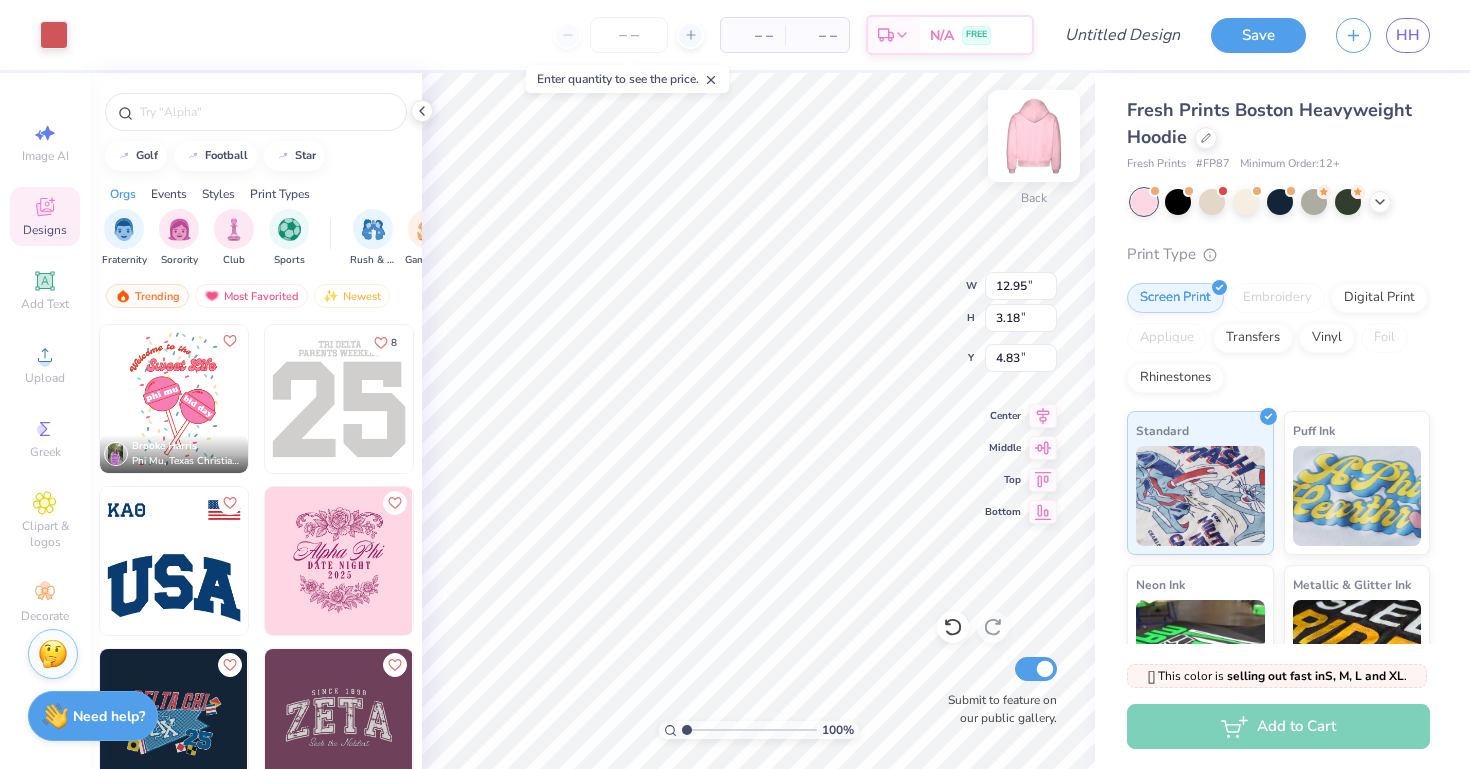 click at bounding box center (1034, 136) 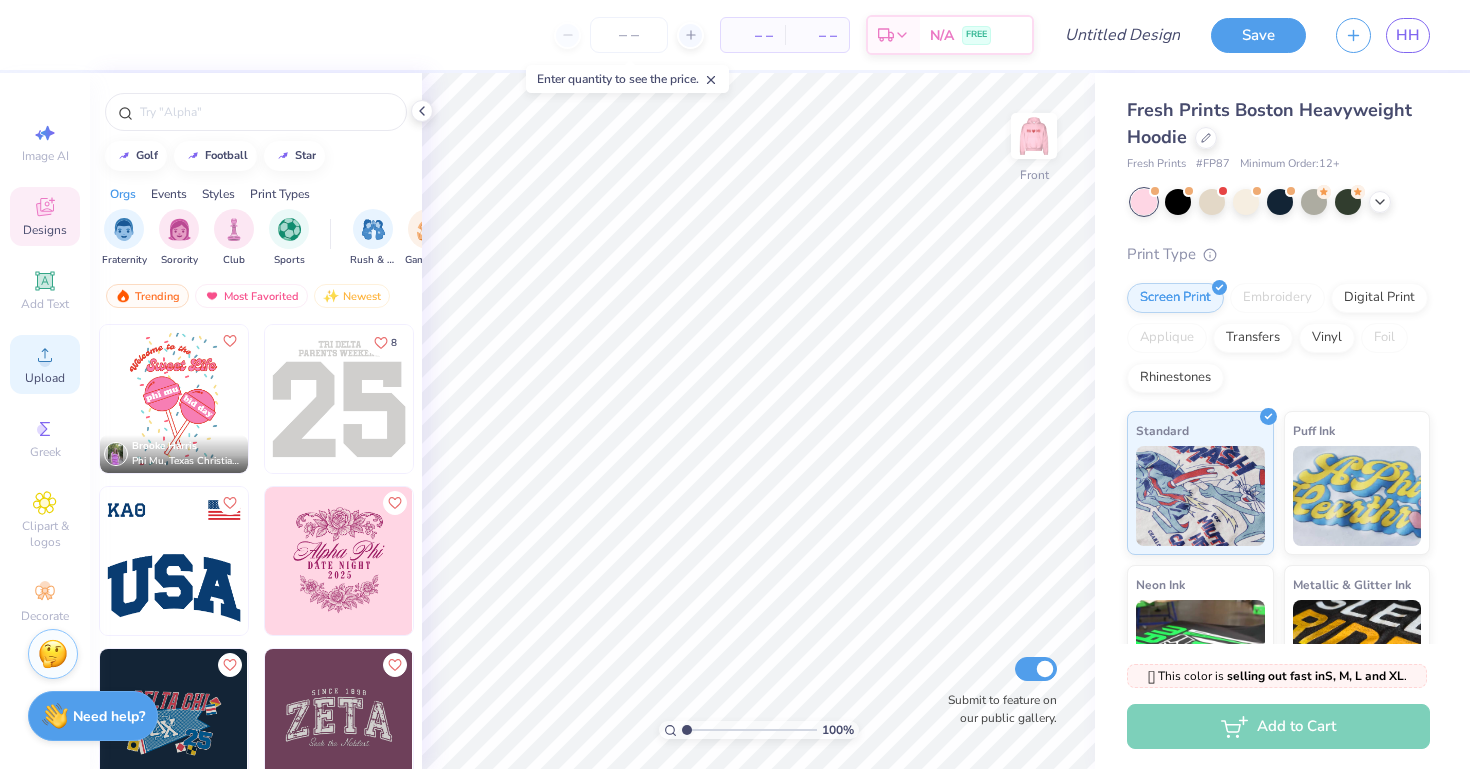click on "Upload" at bounding box center (45, 378) 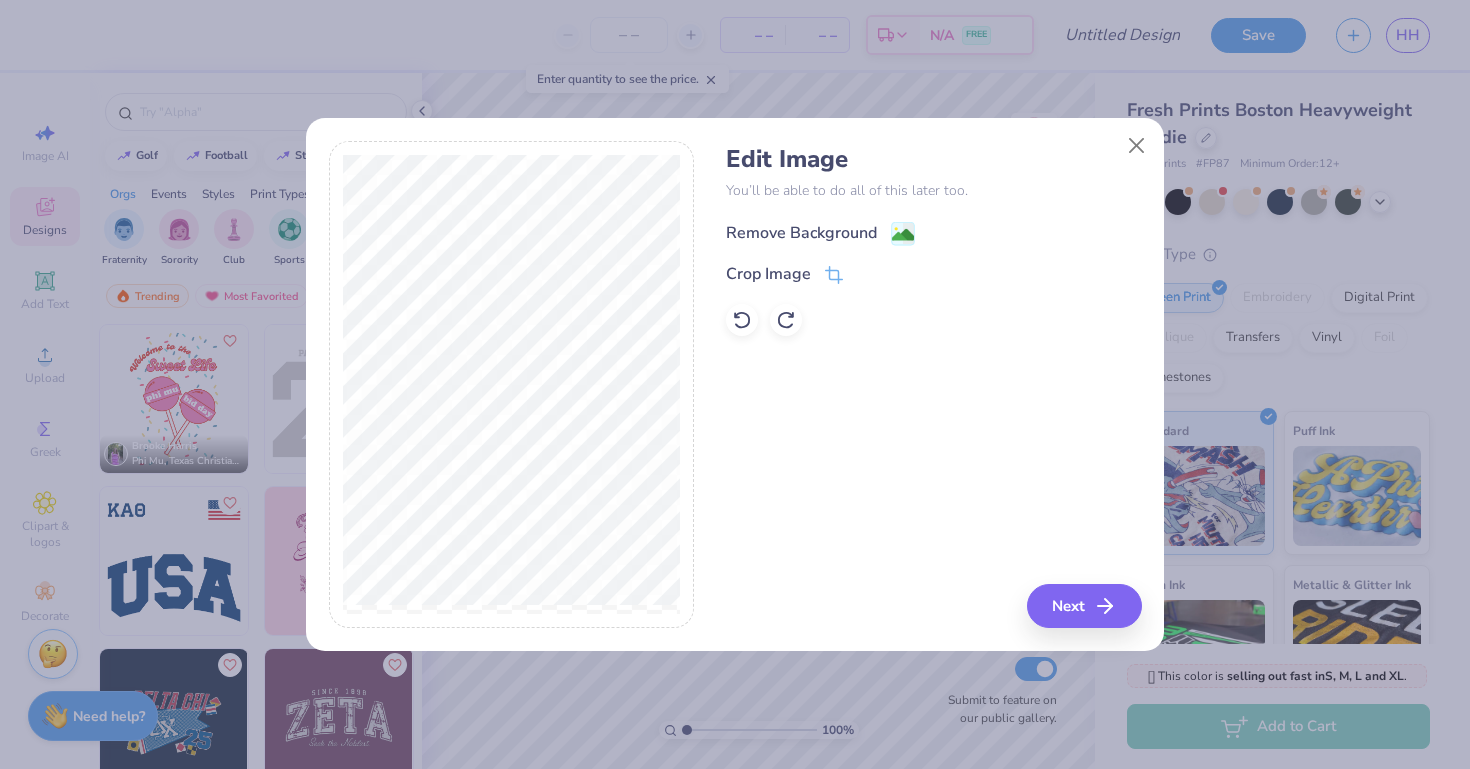 click on "Remove Background" at bounding box center [801, 233] 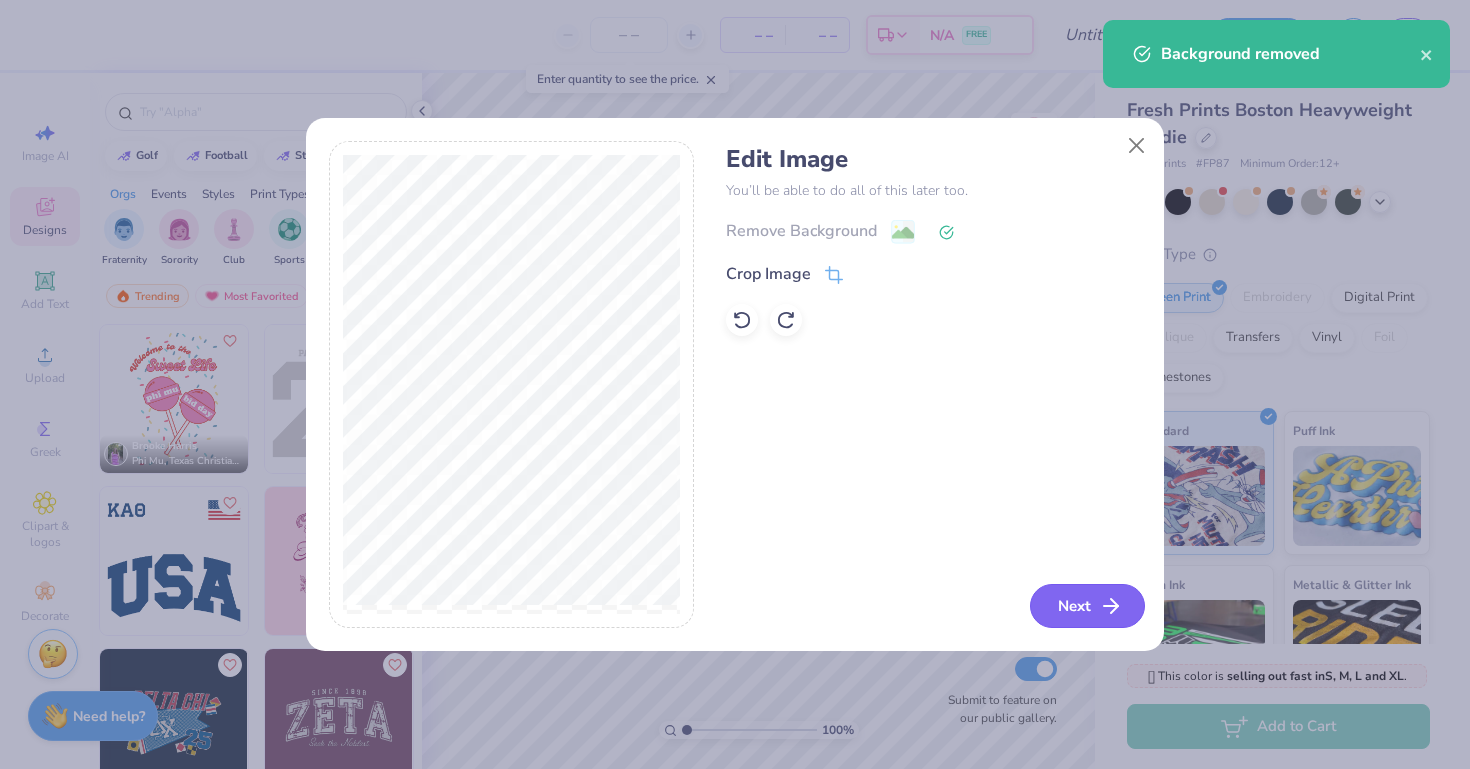 click on "Next" at bounding box center (1087, 606) 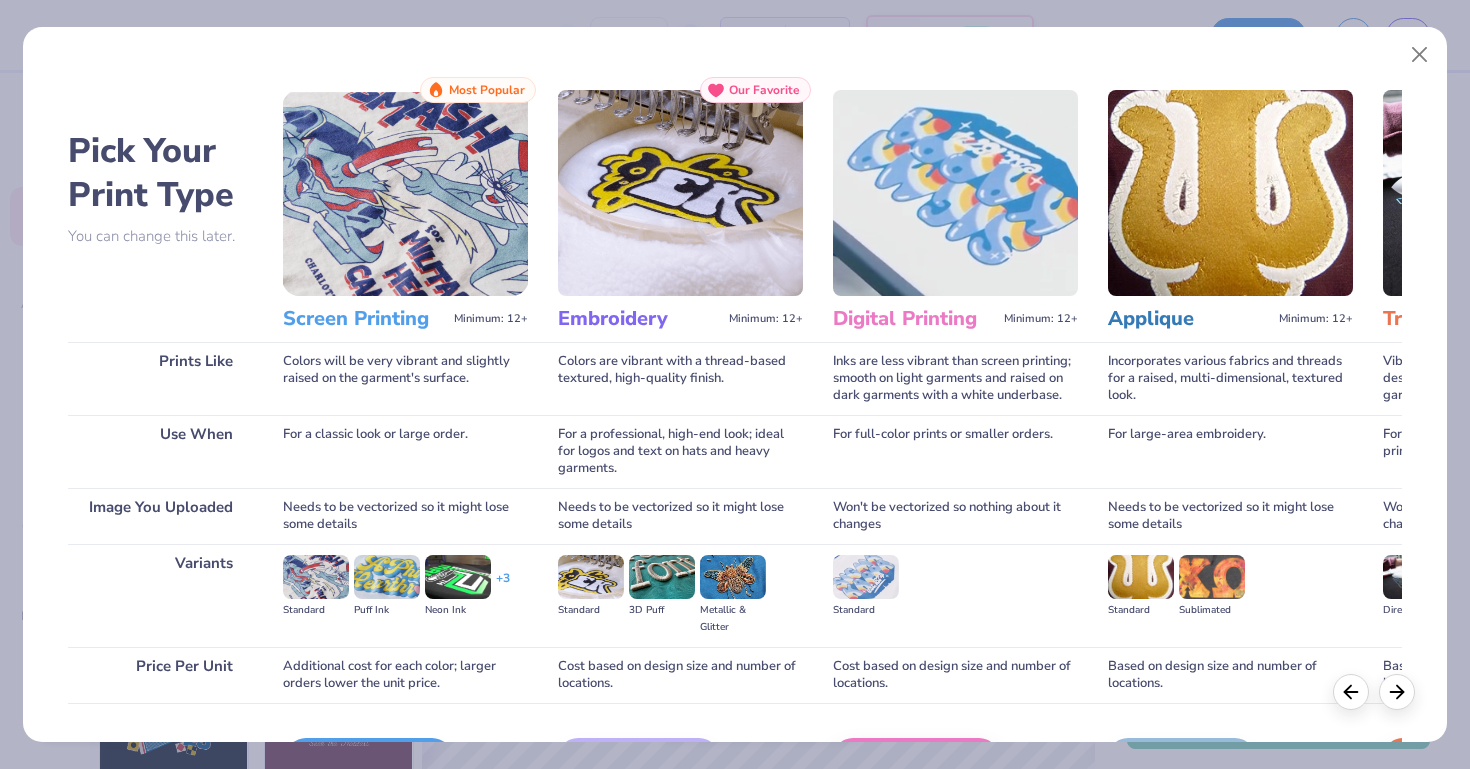 click on "Screen Print" at bounding box center (369, 758) 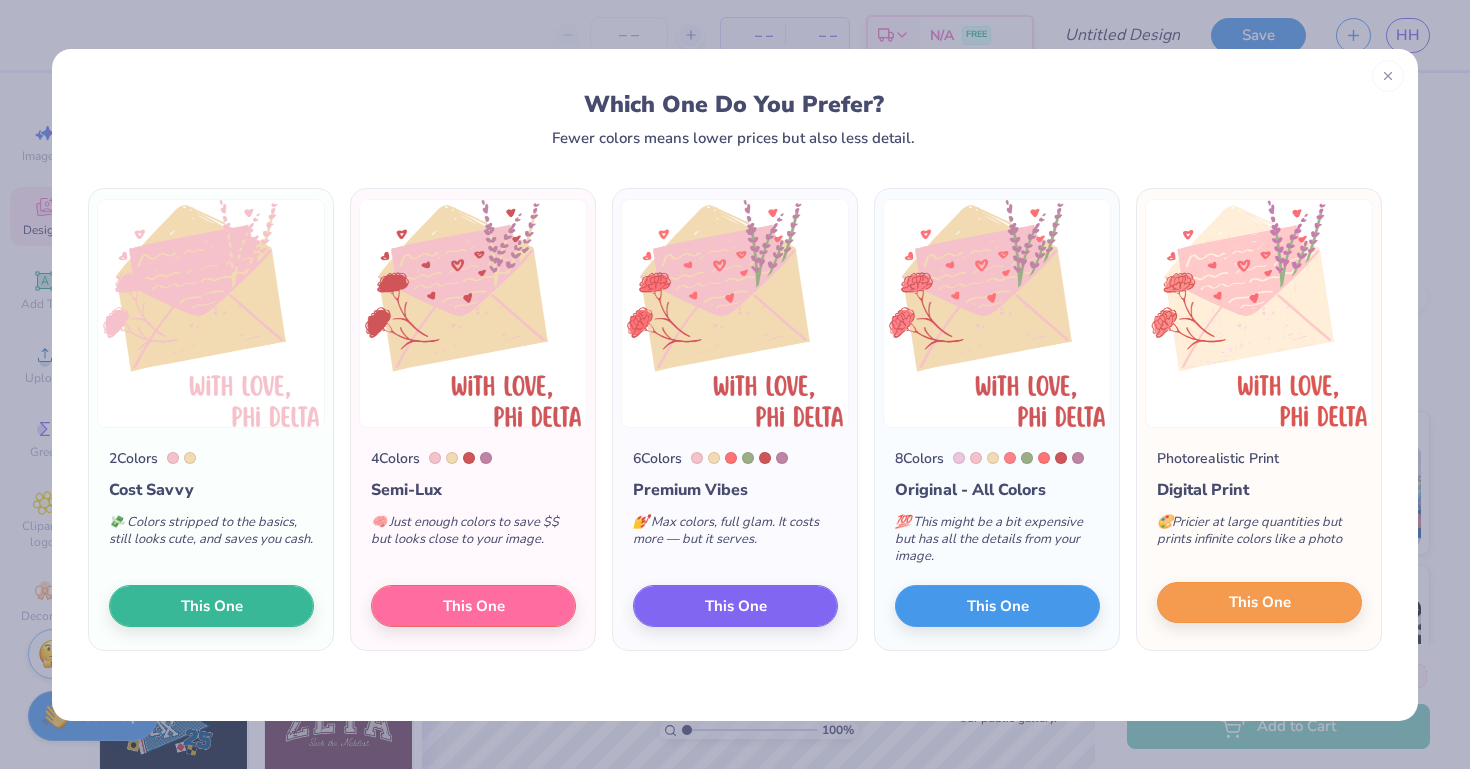 click on "This One" at bounding box center [1259, 603] 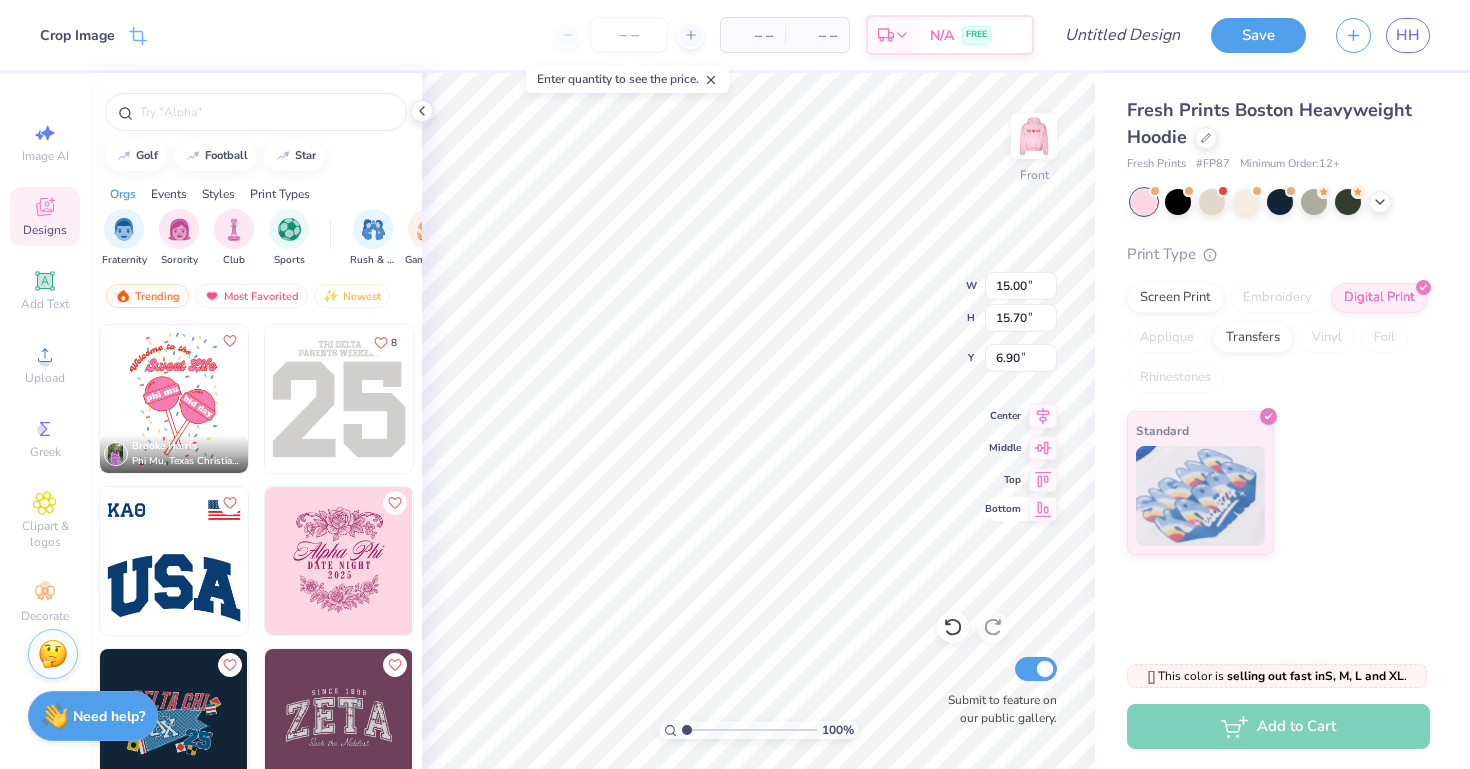type on "5.49" 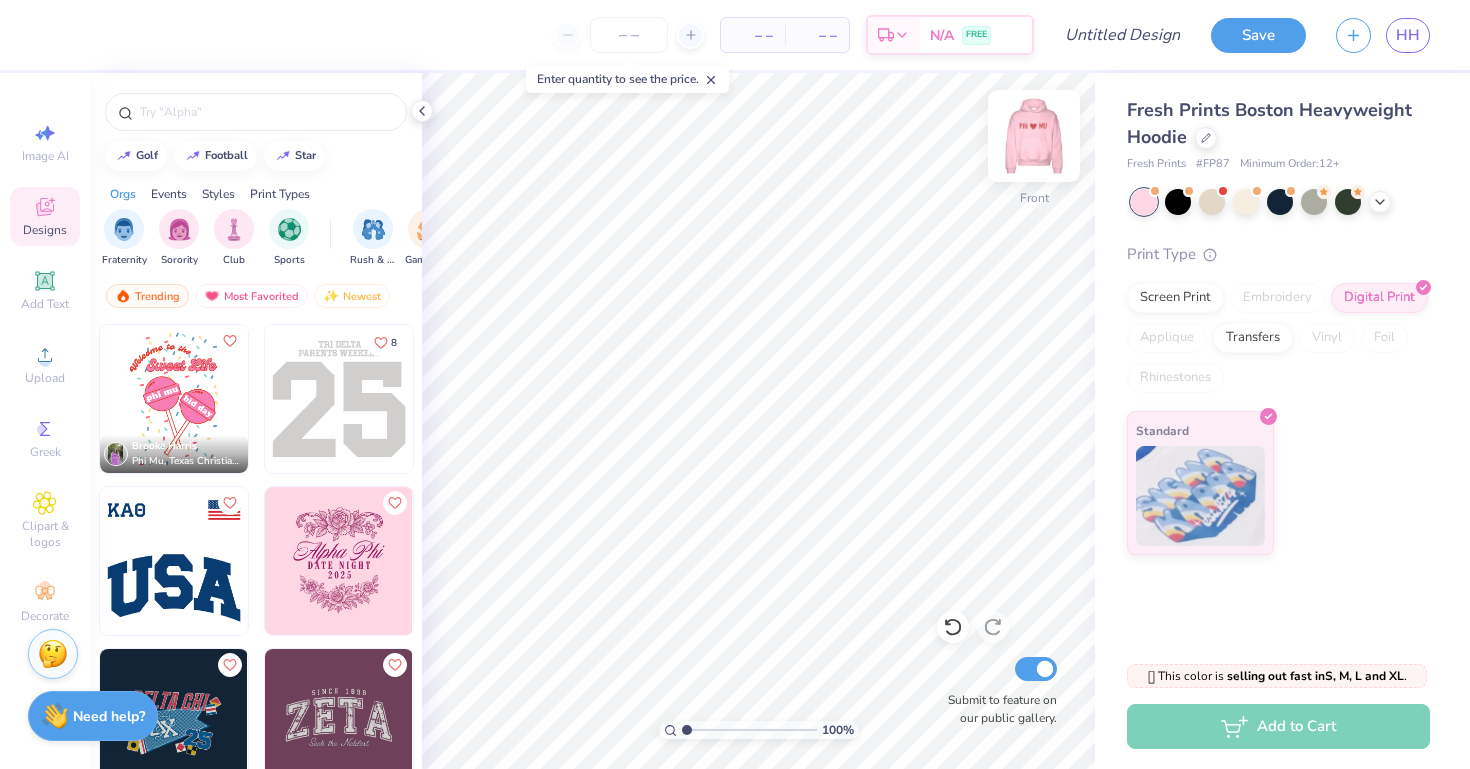 click at bounding box center (1034, 136) 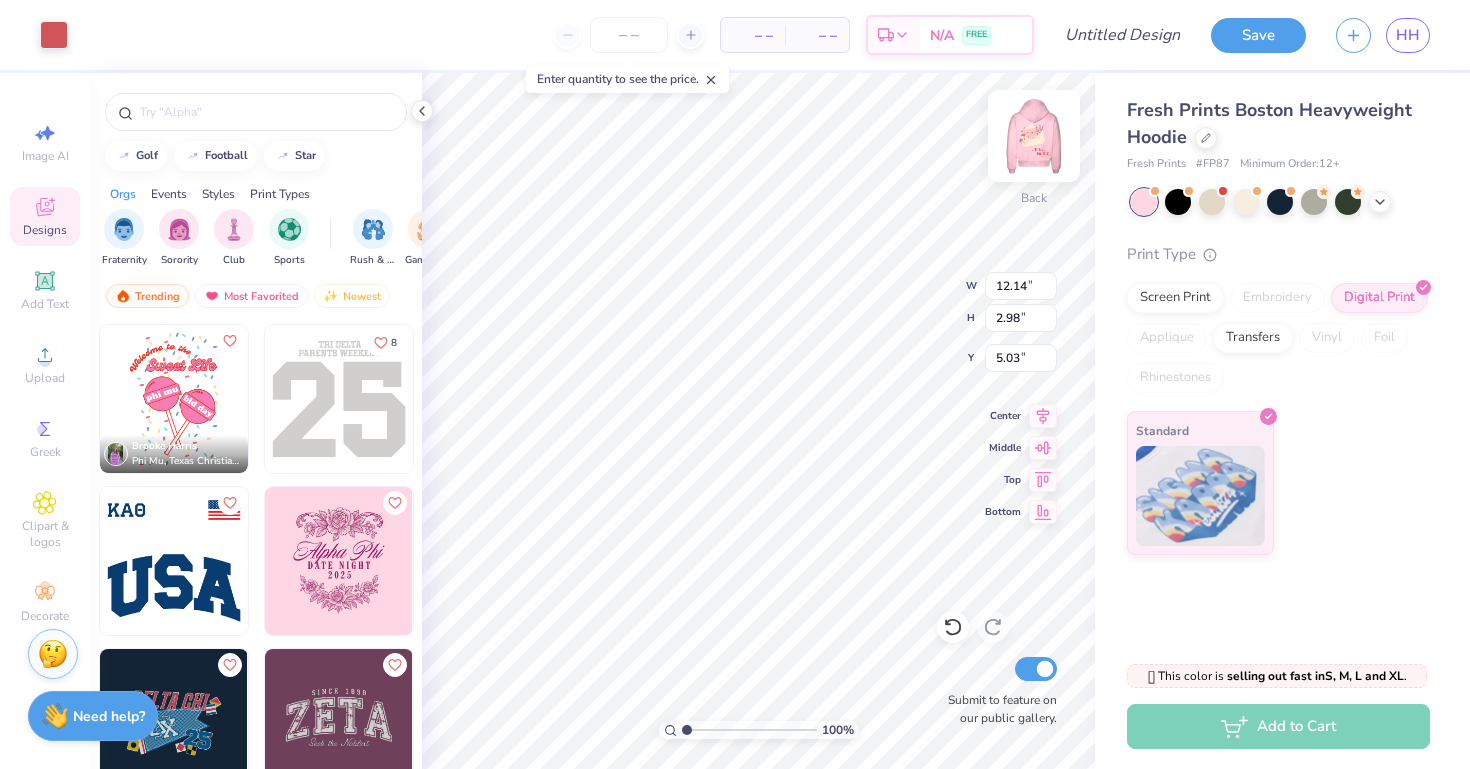 type on "12.14" 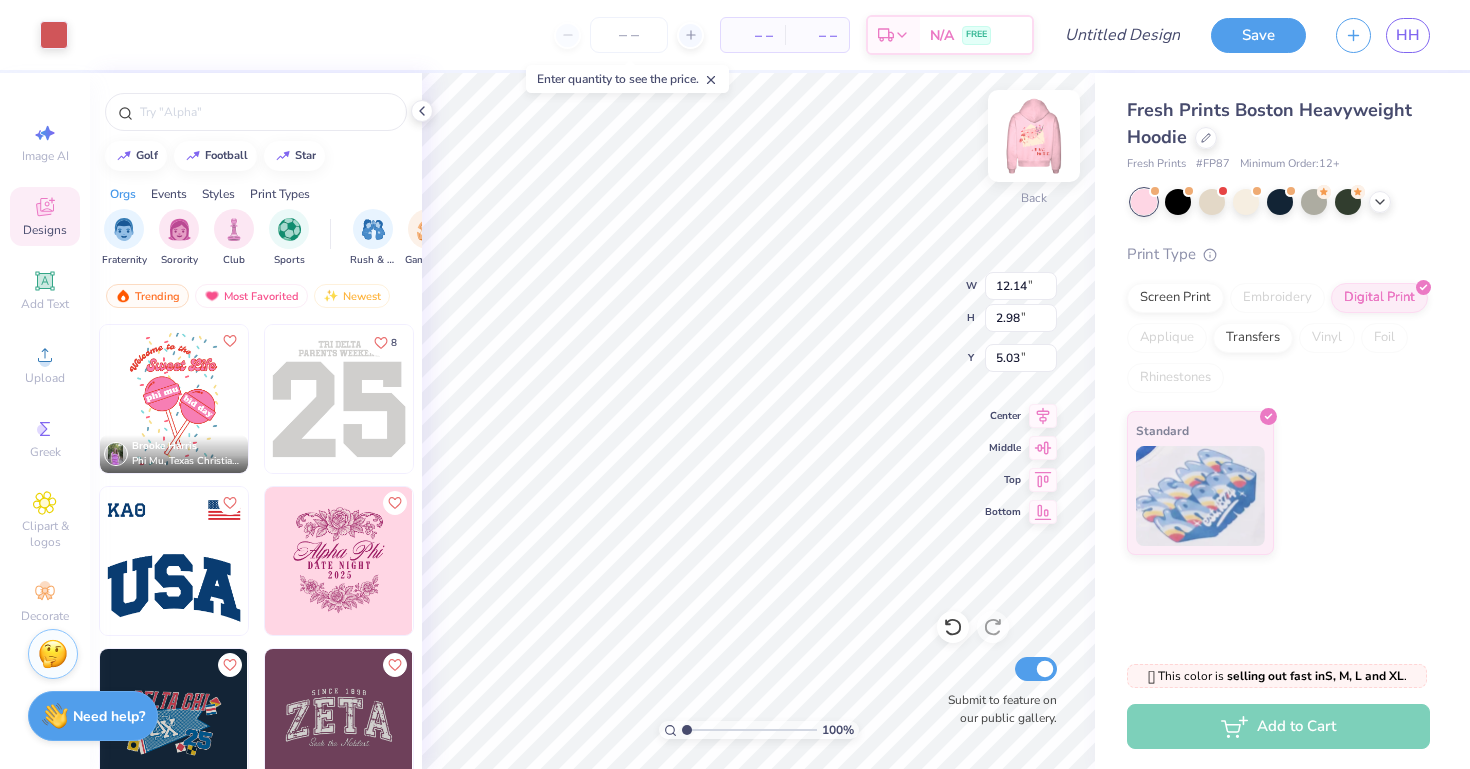 type on "2.98" 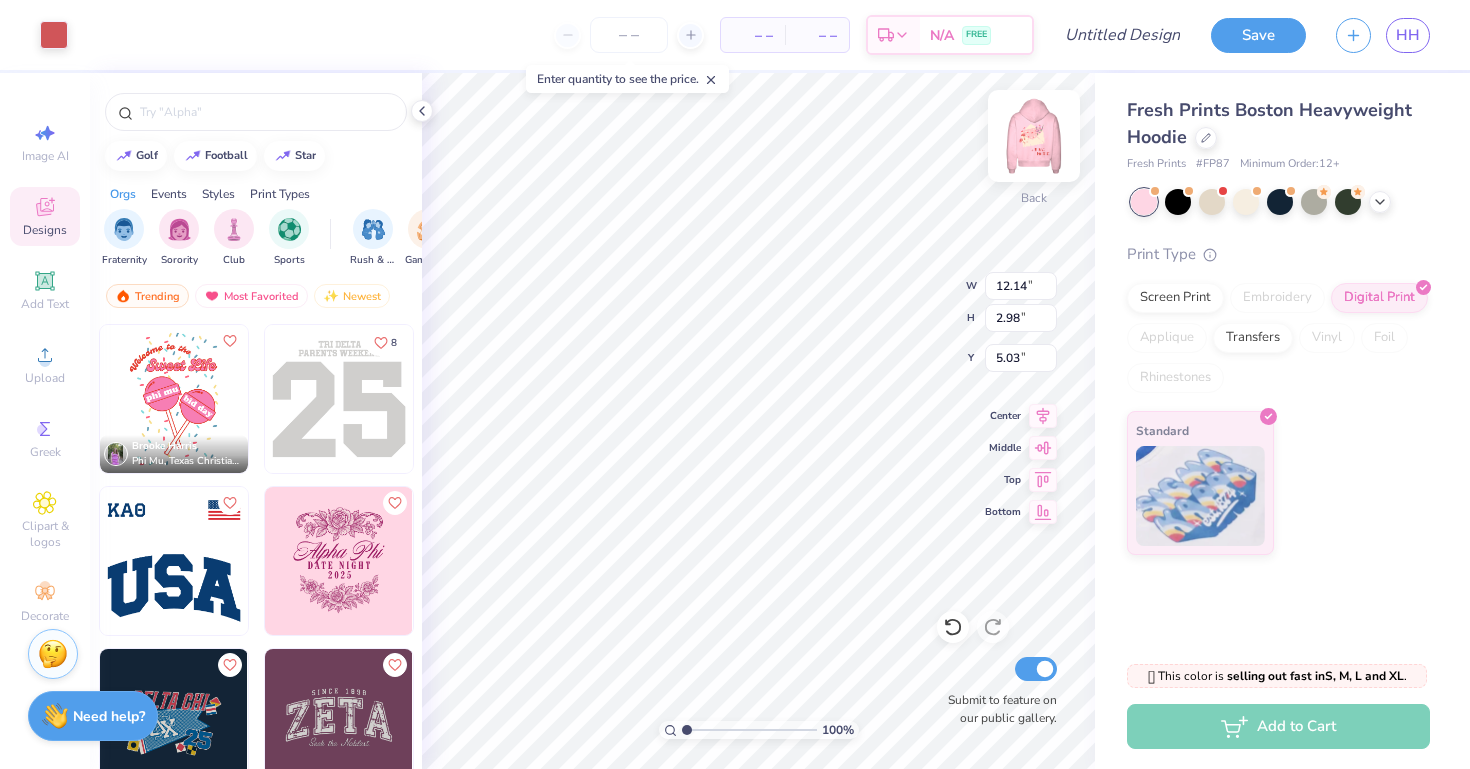 type on "5.26" 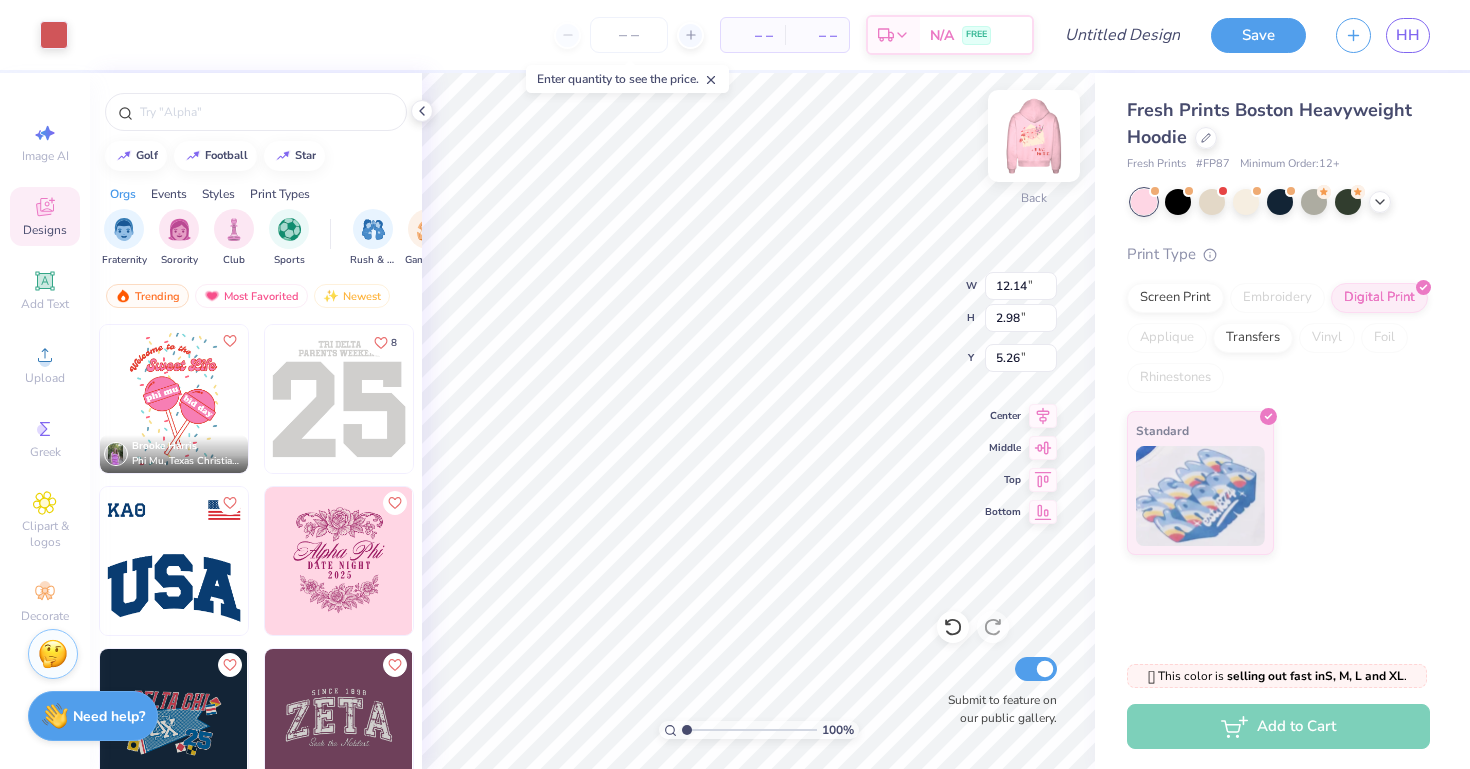 click at bounding box center (1034, 136) 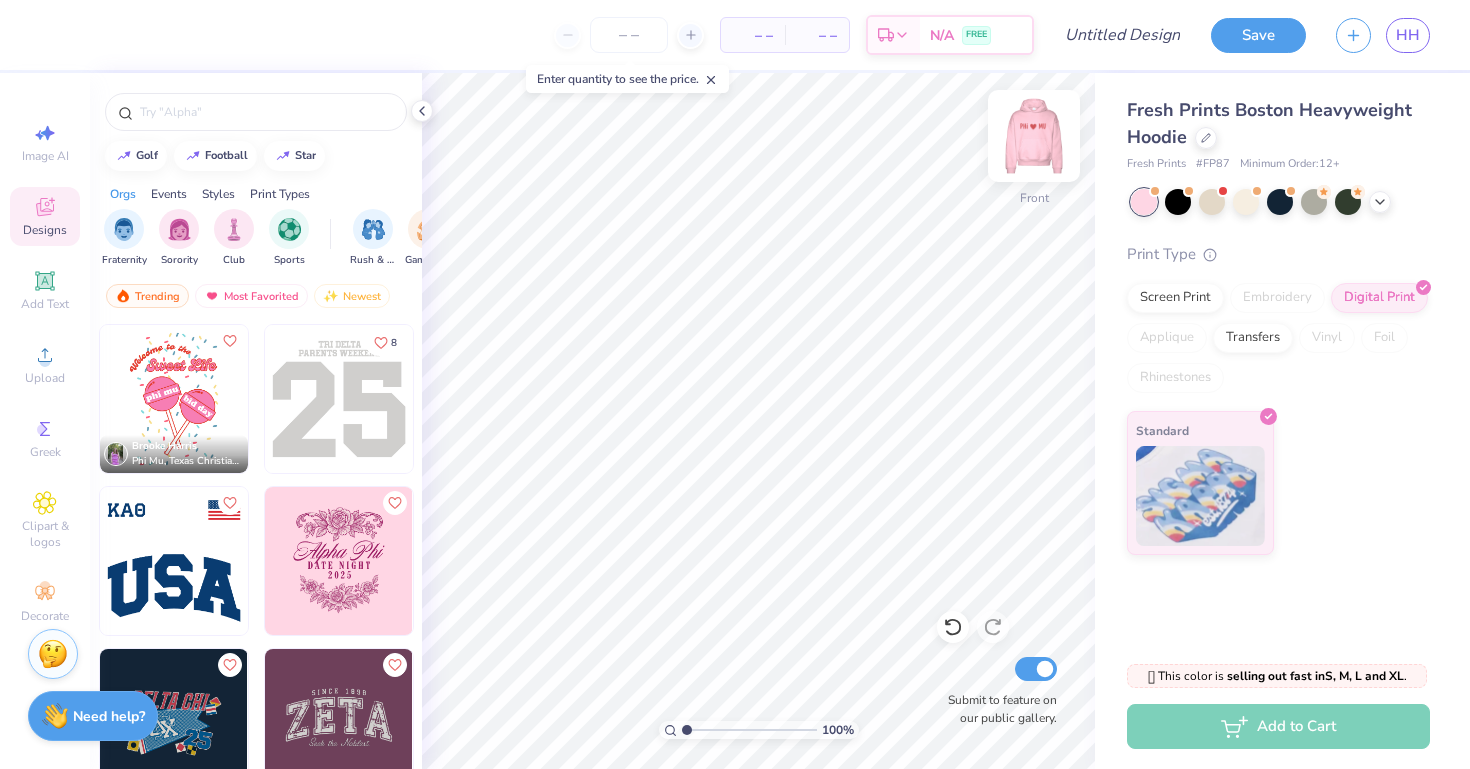 click at bounding box center [1034, 136] 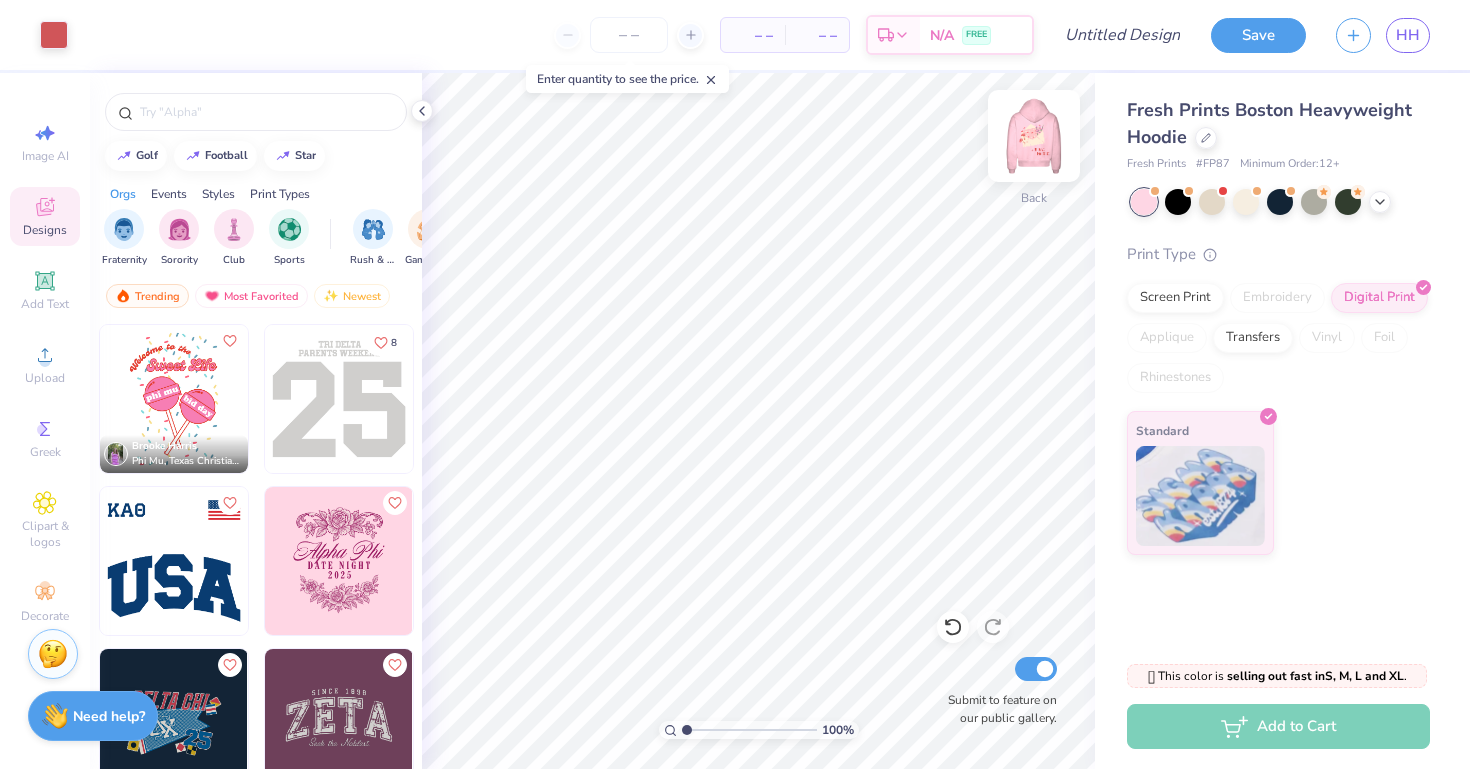 click at bounding box center (1034, 136) 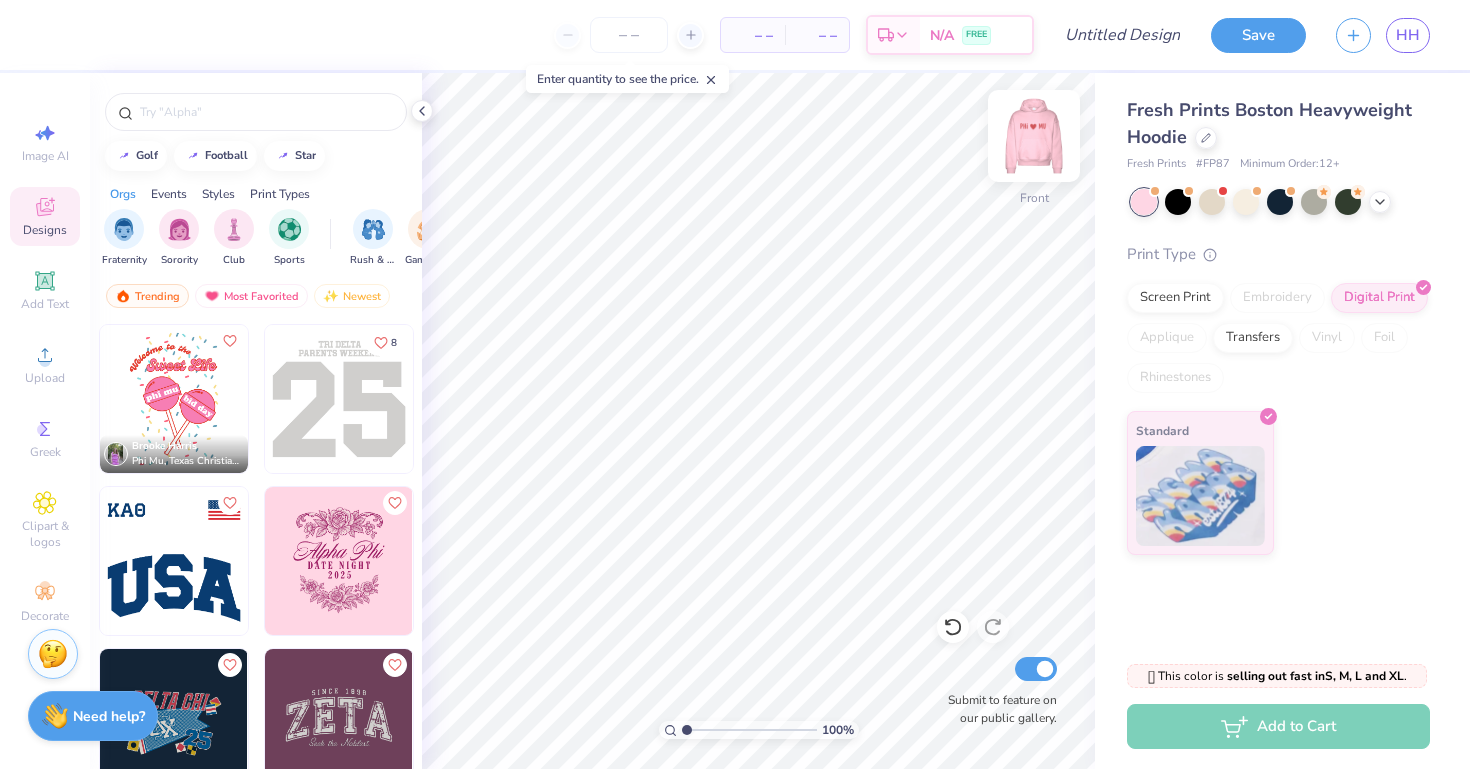 click at bounding box center [1034, 136] 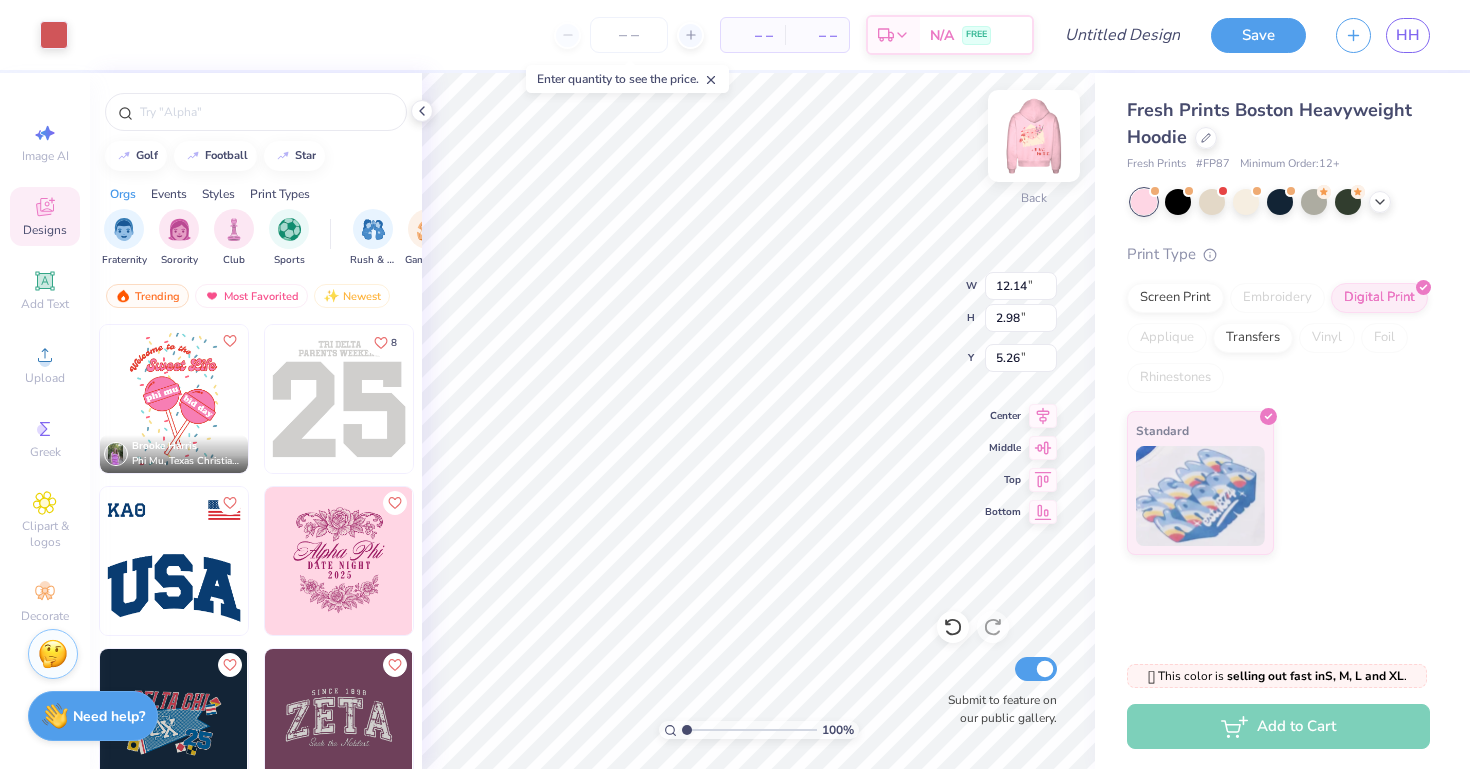 type on "9.61" 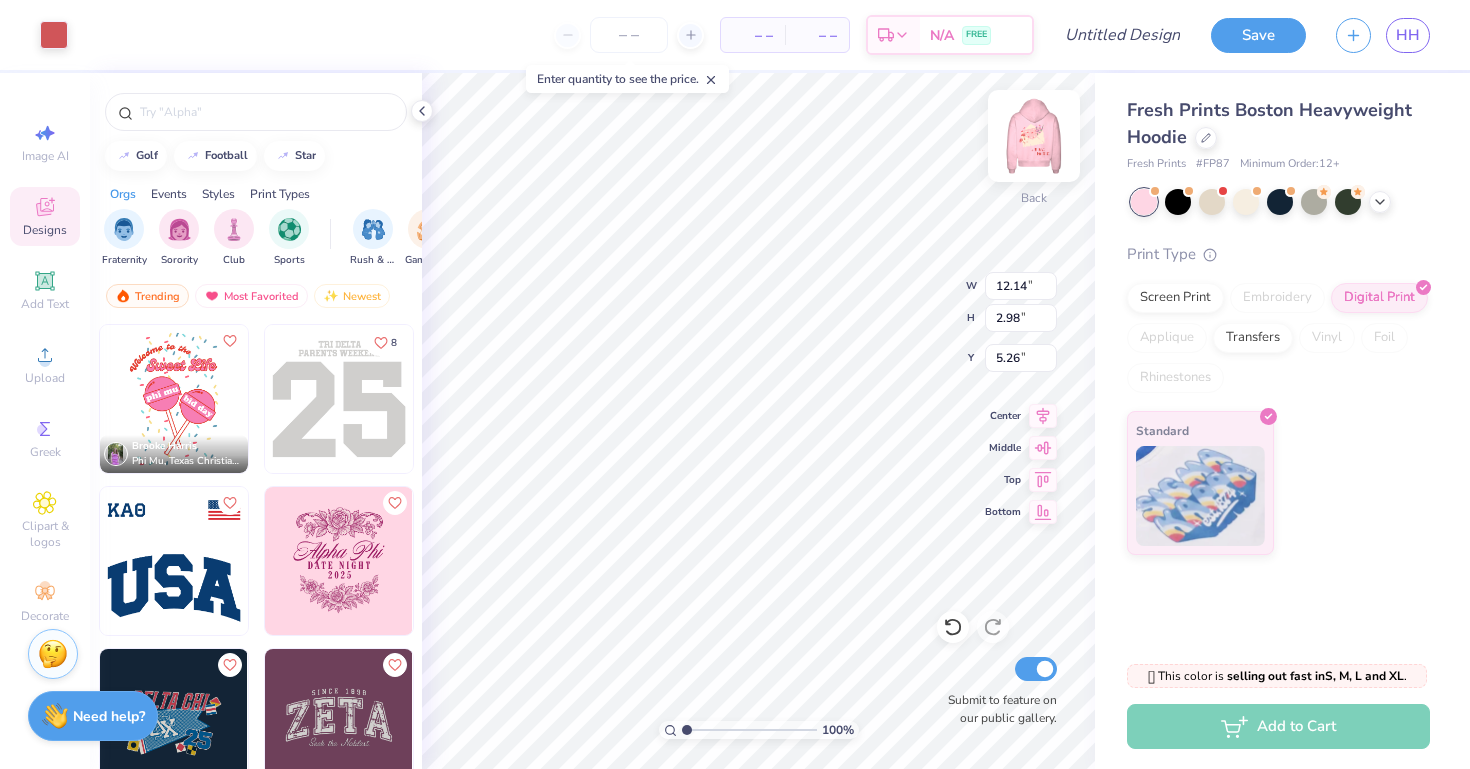 type on "2.36" 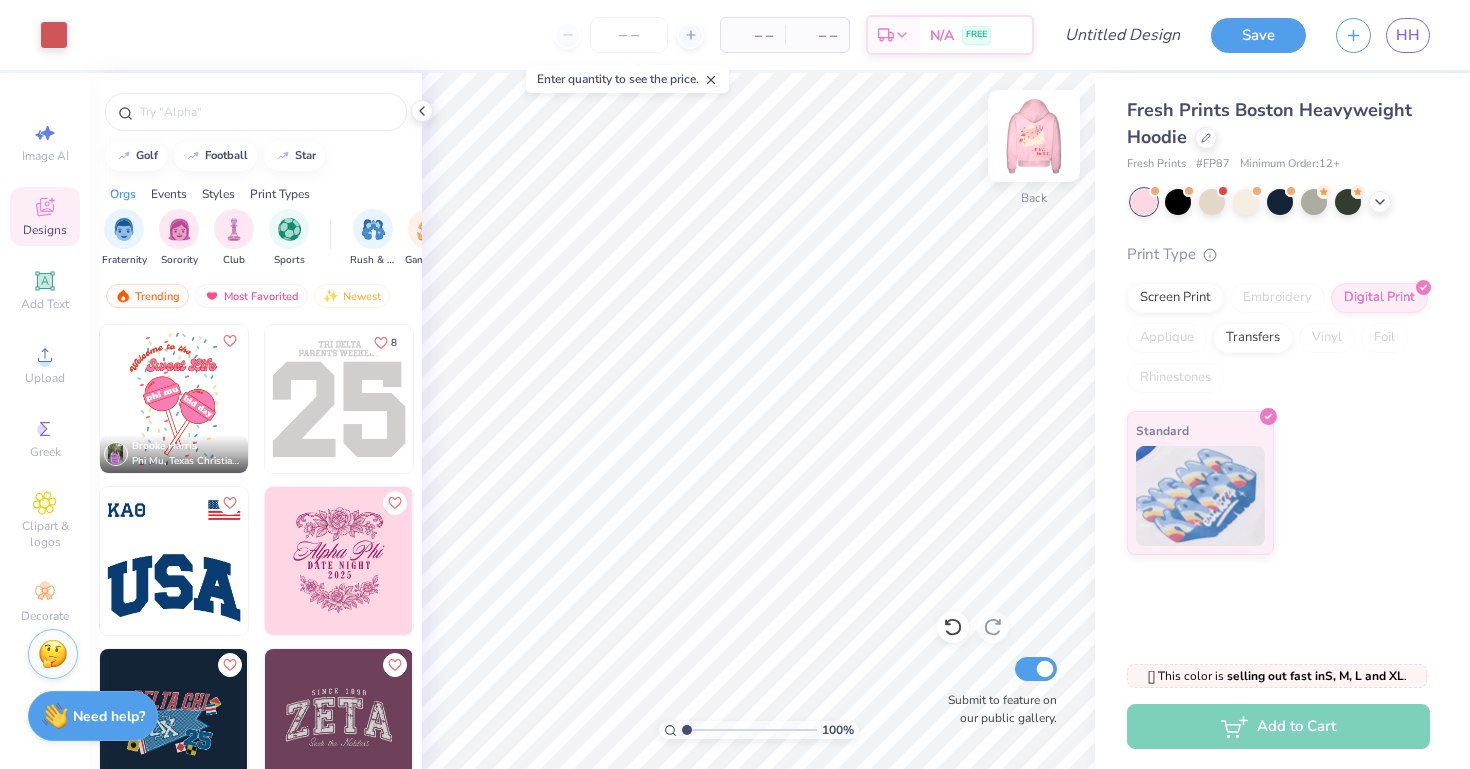 click at bounding box center (1034, 136) 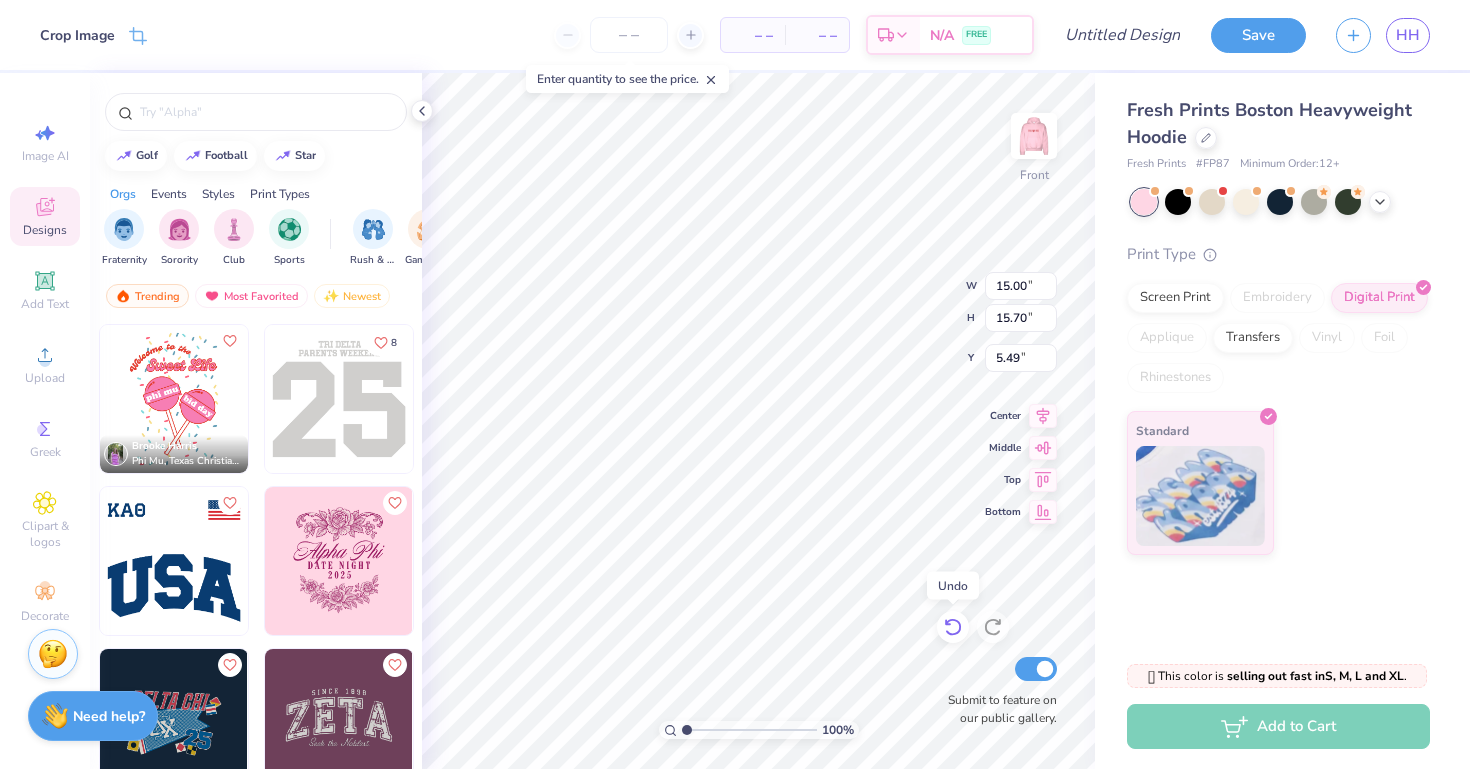 click on "100  % Front W 15.00 15.00 " H 15.70 15.70 " Y 5.49 5.49 " Center Middle Top Bottom Submit to feature on our public gallery." at bounding box center (758, 421) 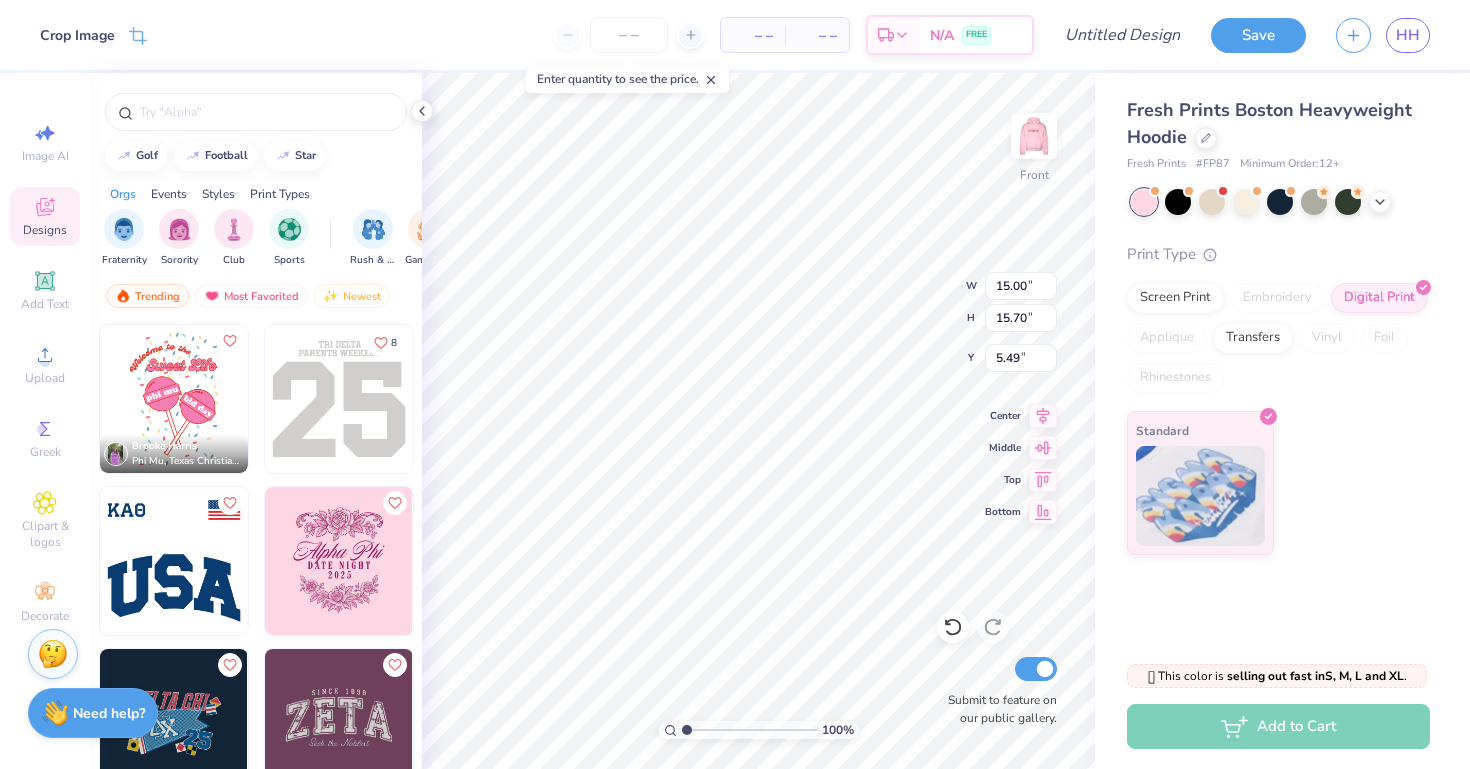 click on "Need help?  Chat with us." at bounding box center (93, 713) 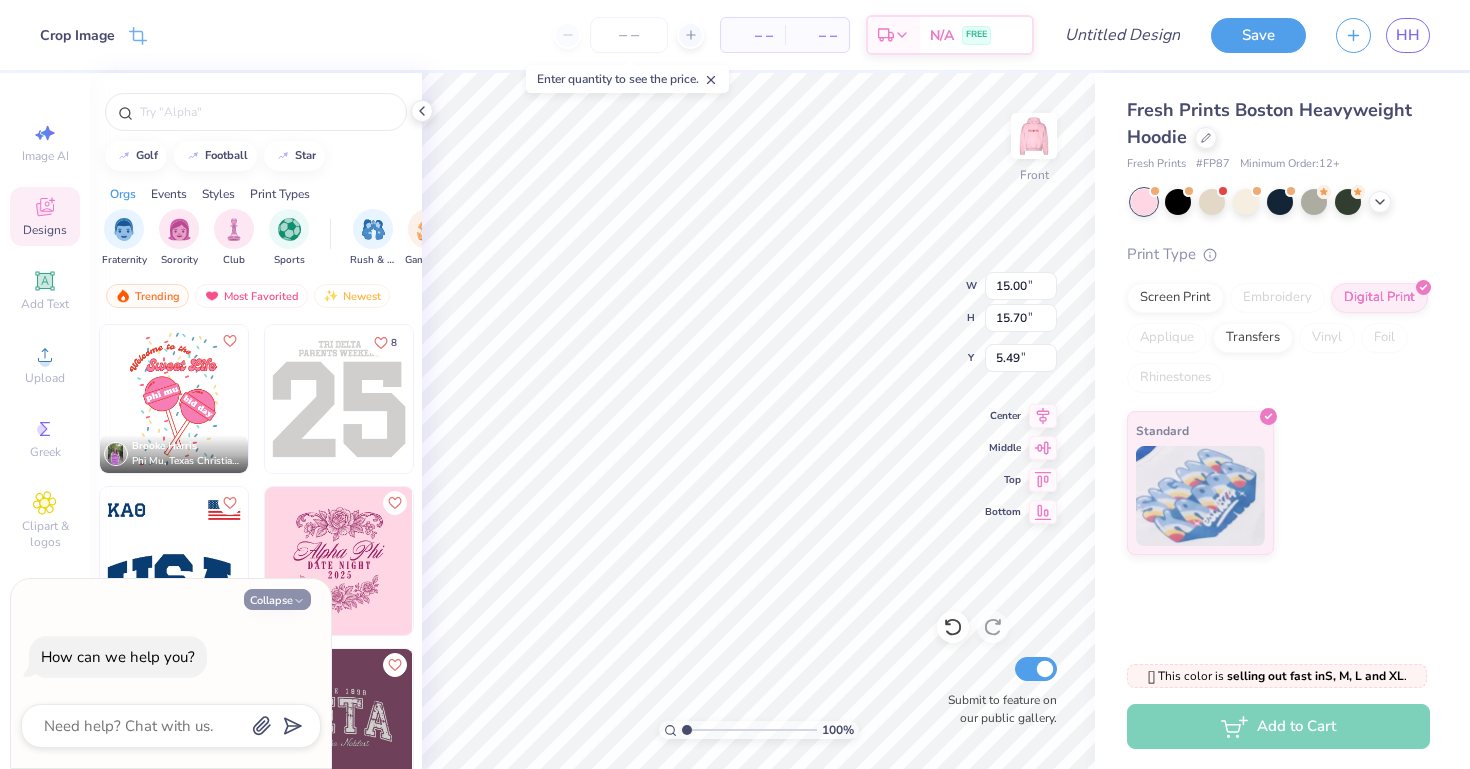 click on "Collapse" at bounding box center [277, 599] 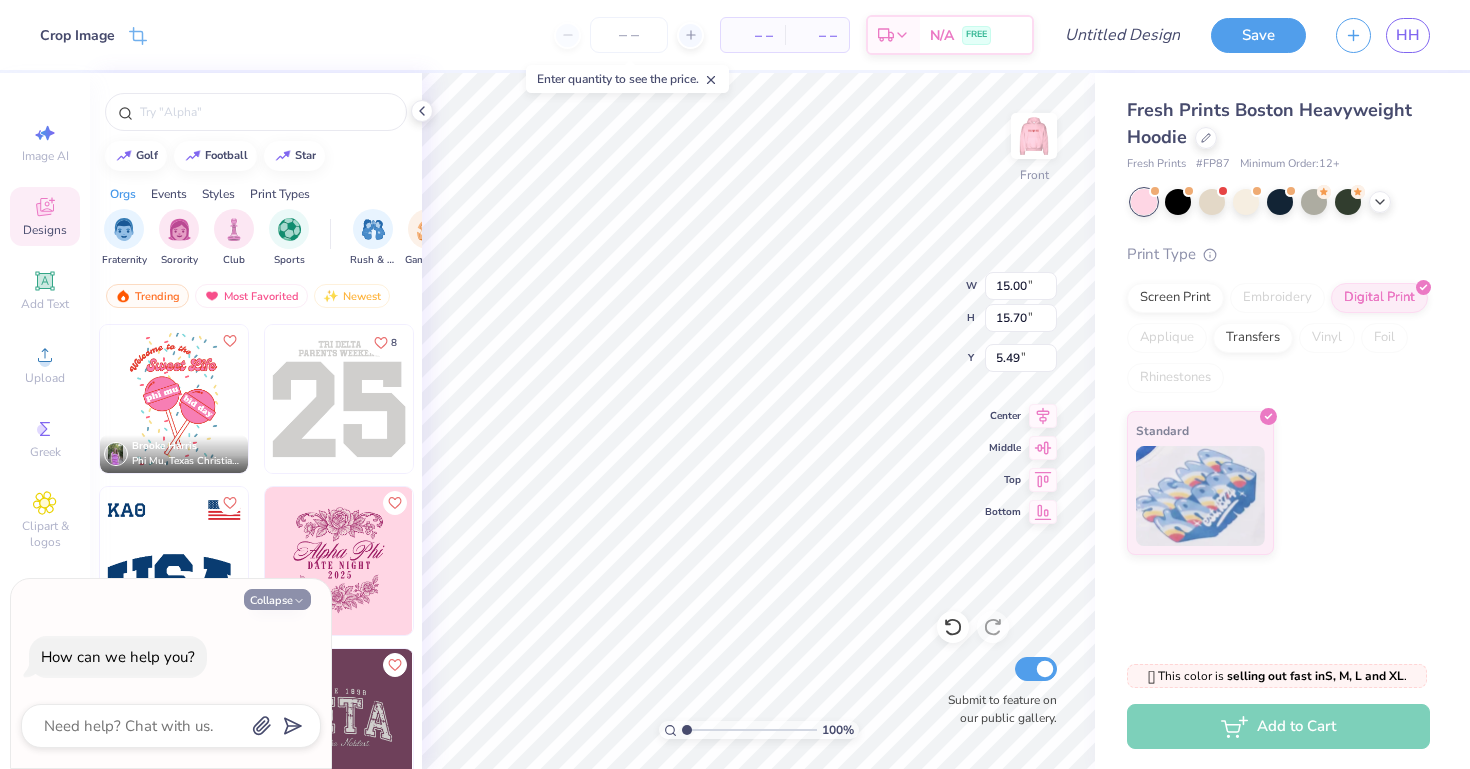 type on "x" 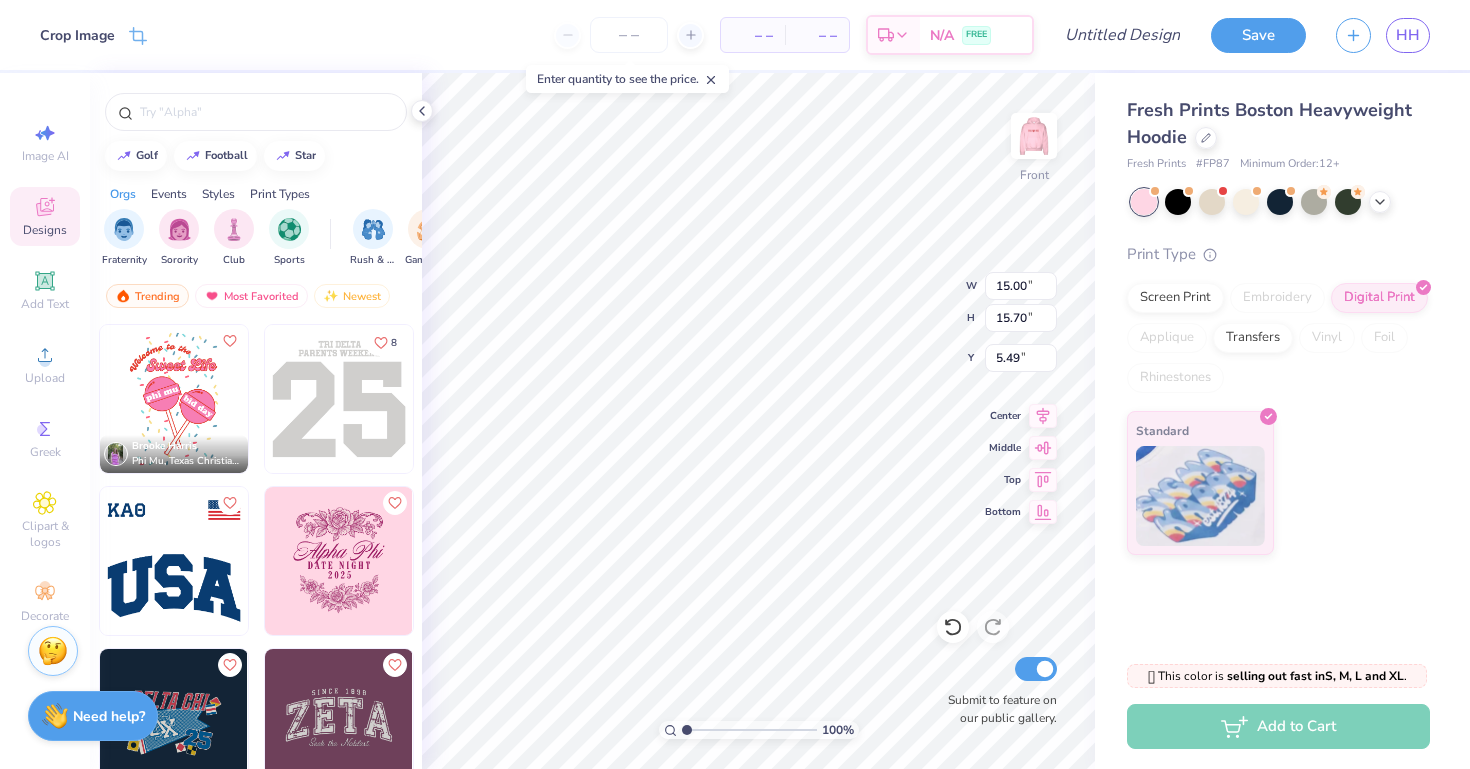 click on "Stuck?  Our Art team will finish your design for free." at bounding box center (53, 651) 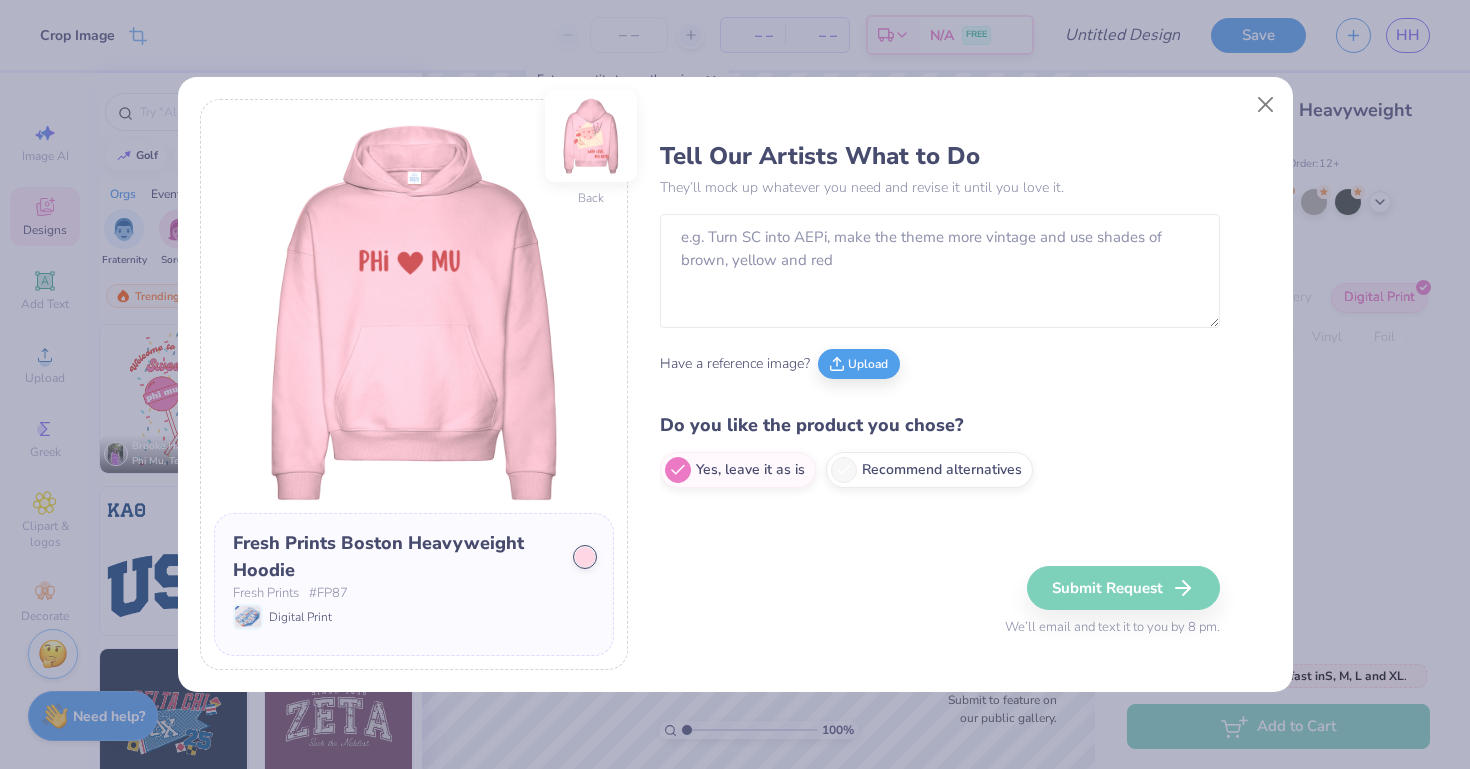 click at bounding box center [591, 136] 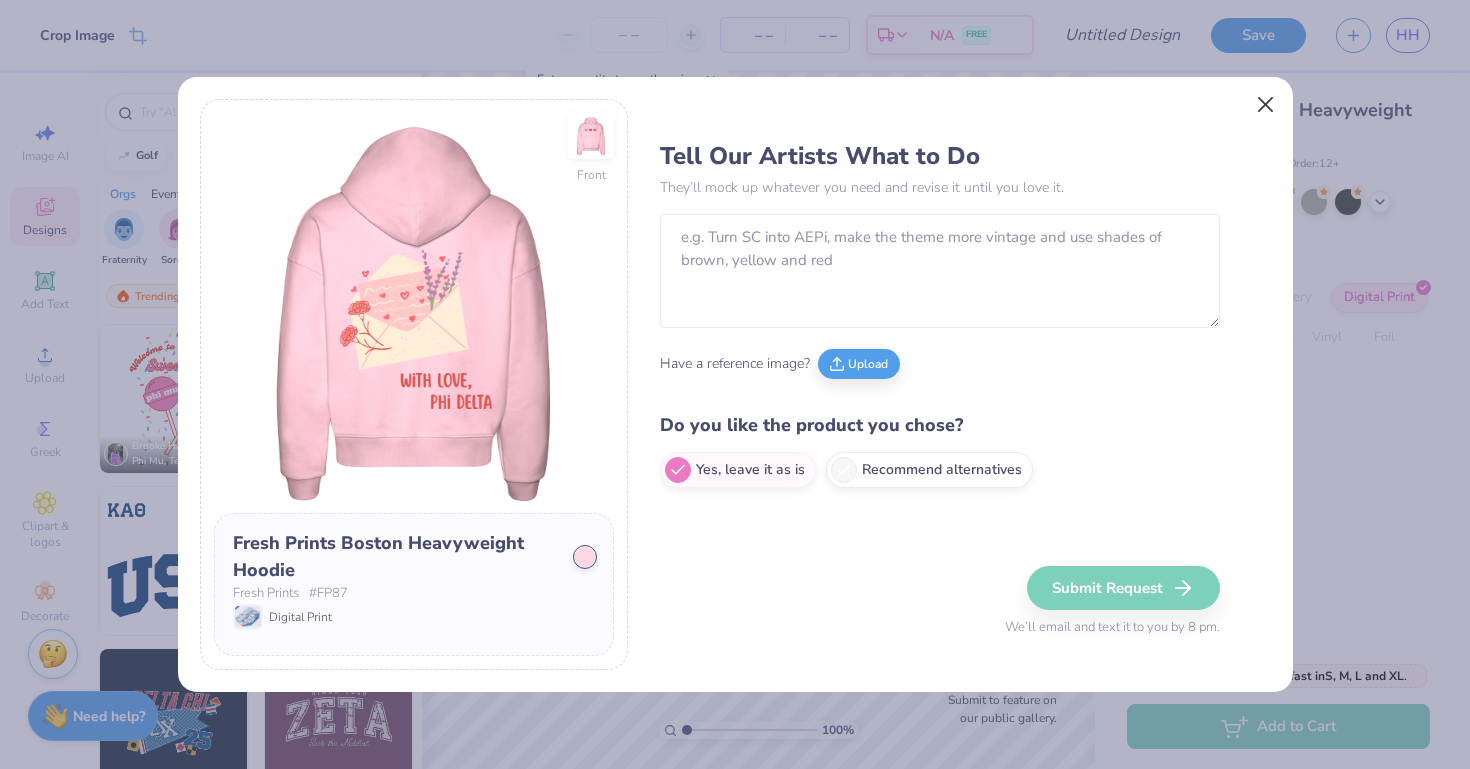 click at bounding box center (1265, 104) 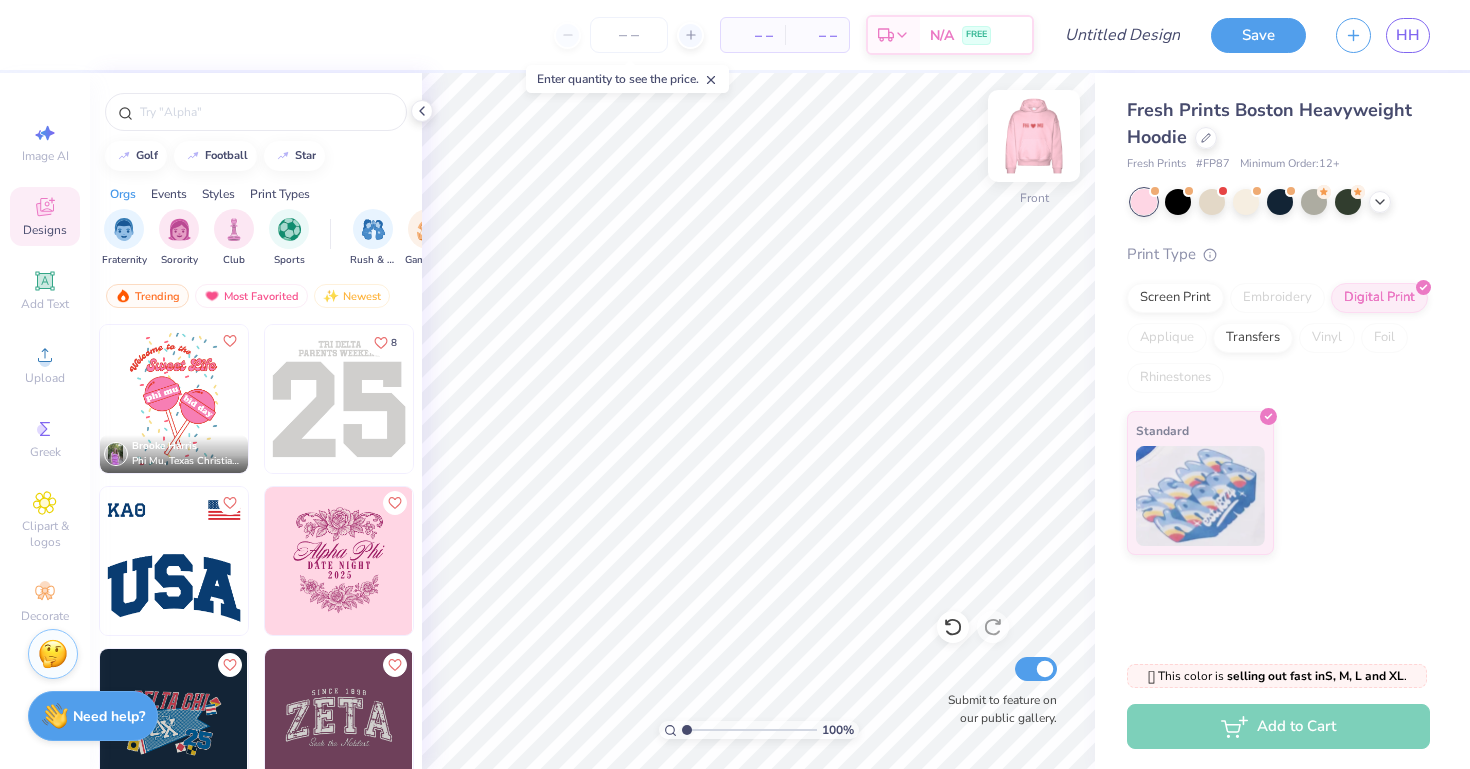 click at bounding box center (1034, 136) 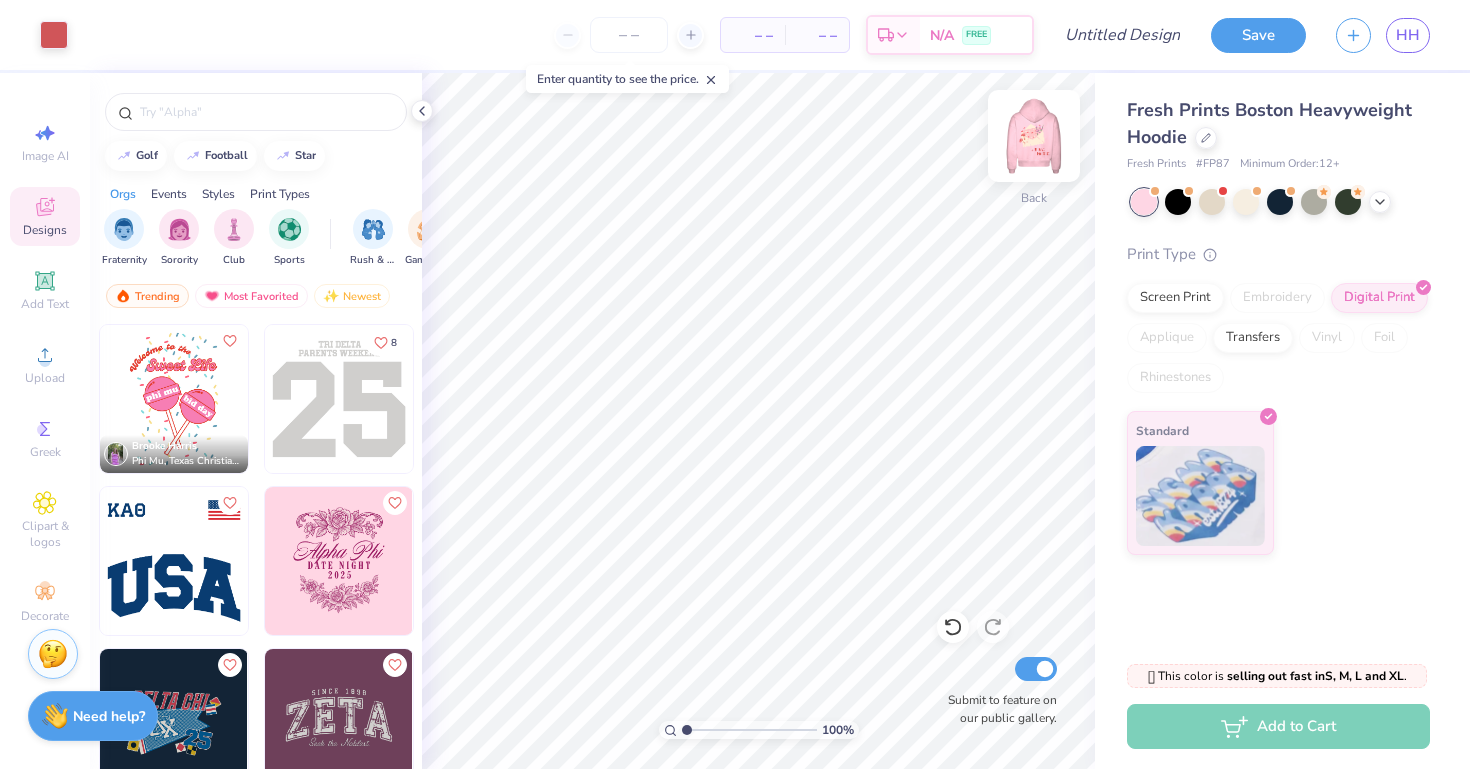 click at bounding box center (1034, 136) 